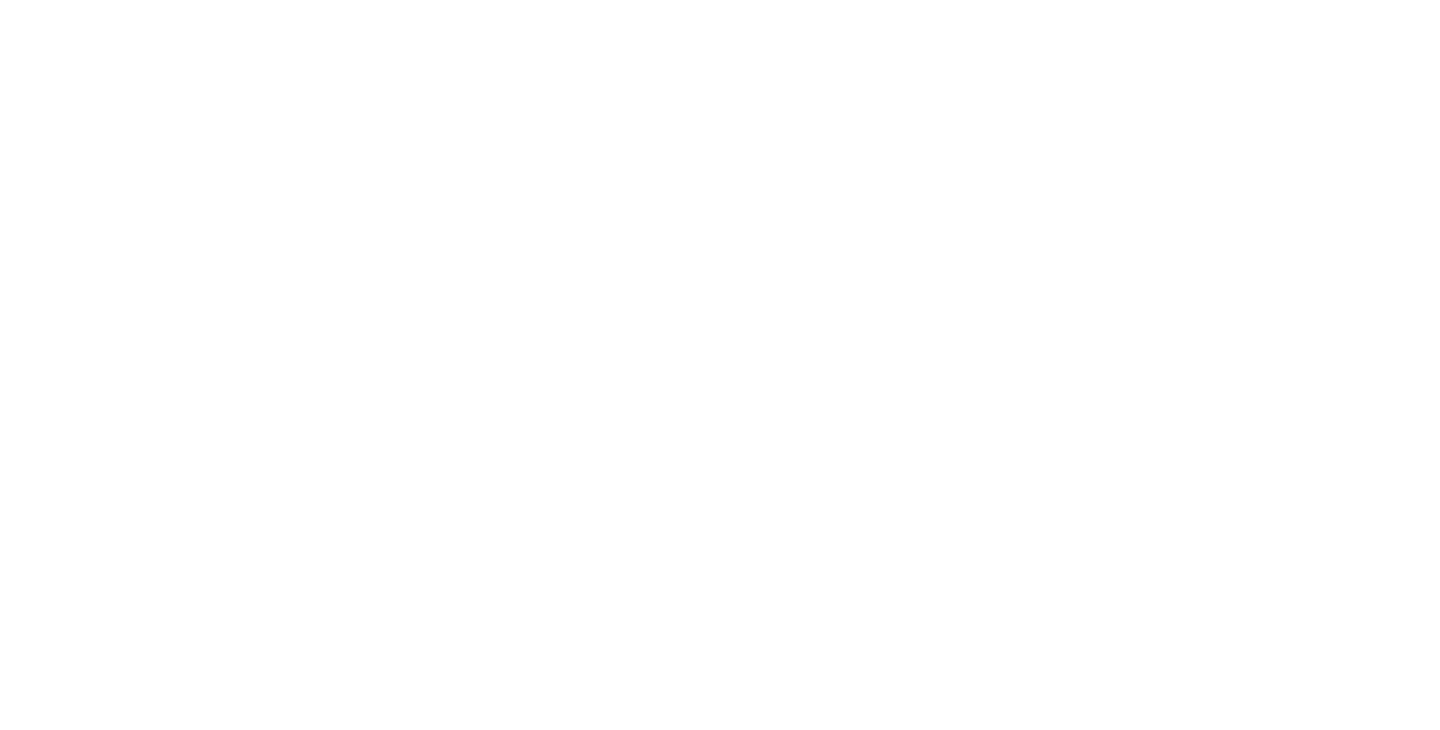 scroll, scrollTop: 0, scrollLeft: 0, axis: both 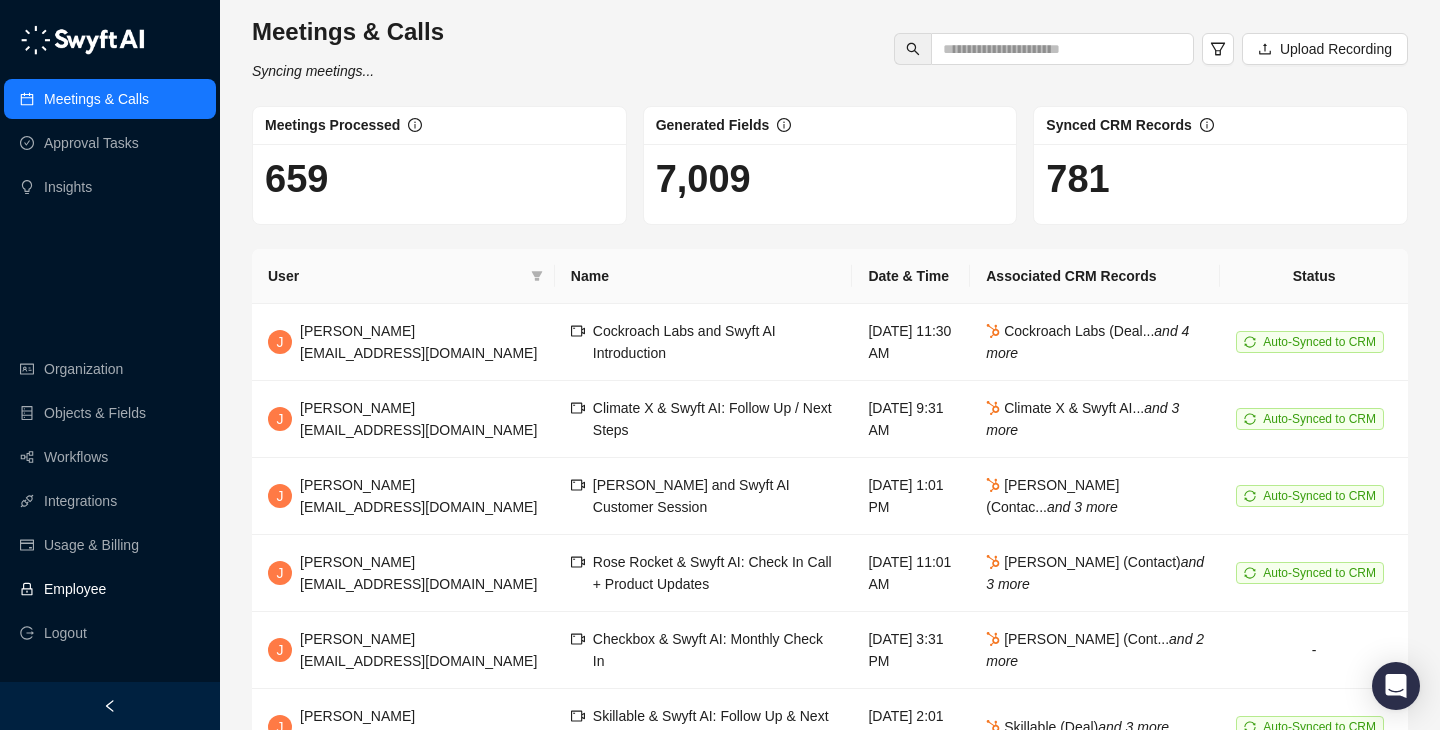 click on "Employee" at bounding box center (110, 589) 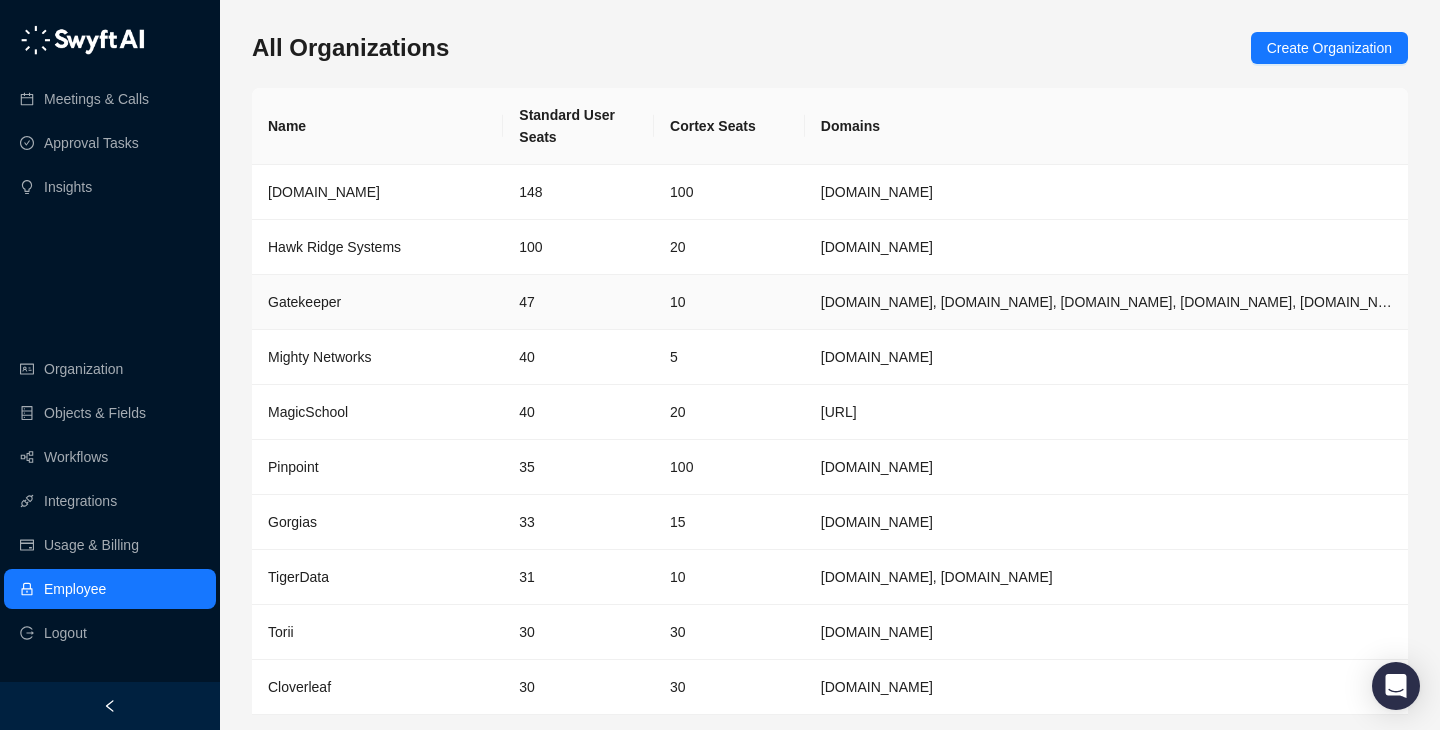 scroll, scrollTop: 65, scrollLeft: 0, axis: vertical 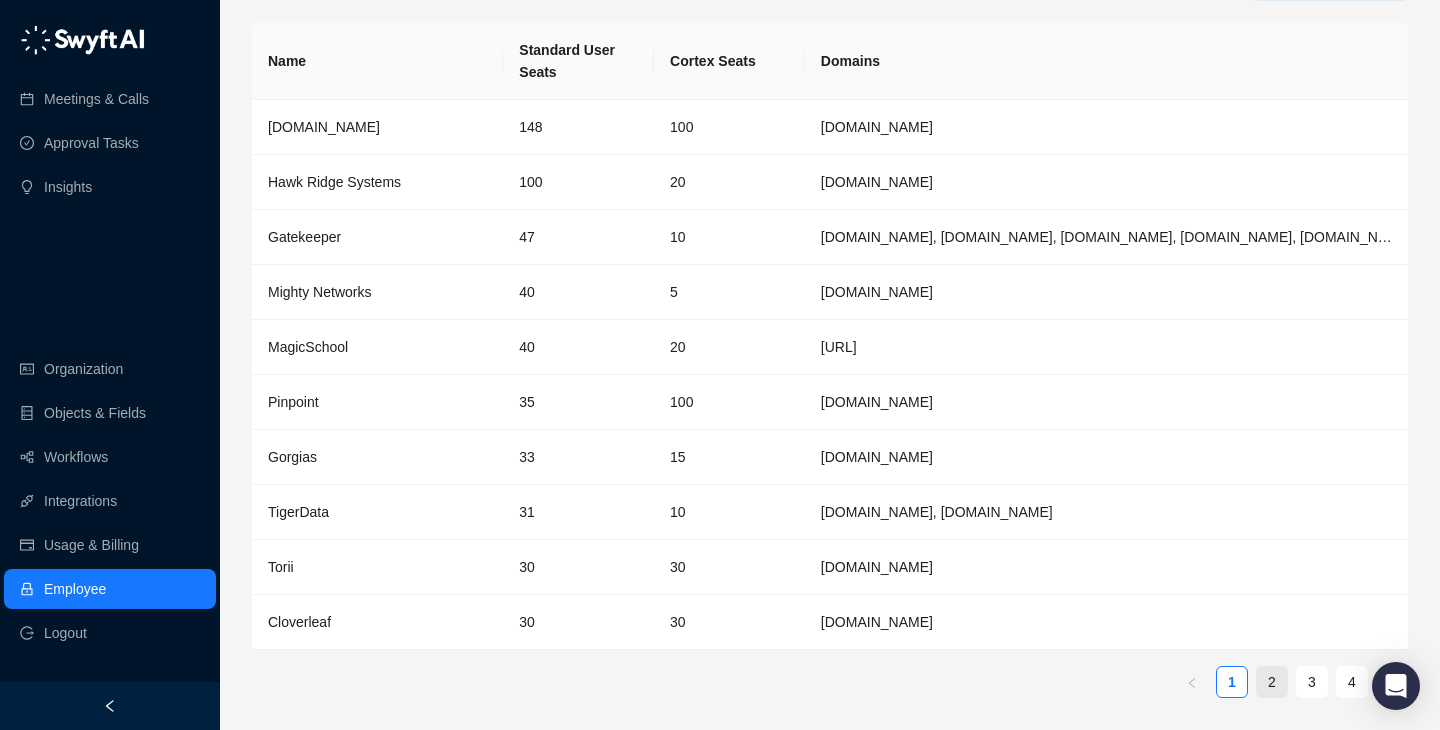 click on "2" at bounding box center (1272, 682) 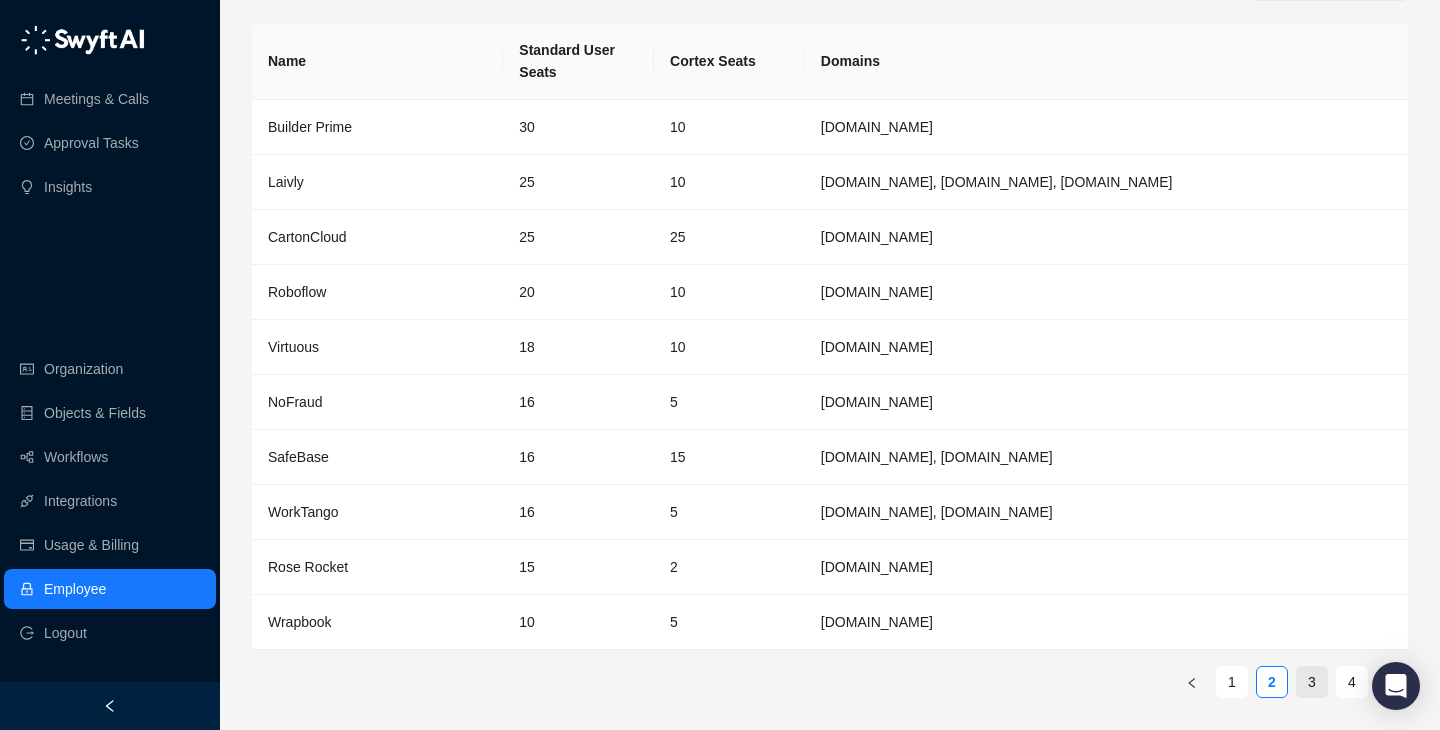 click on "3" at bounding box center (1312, 682) 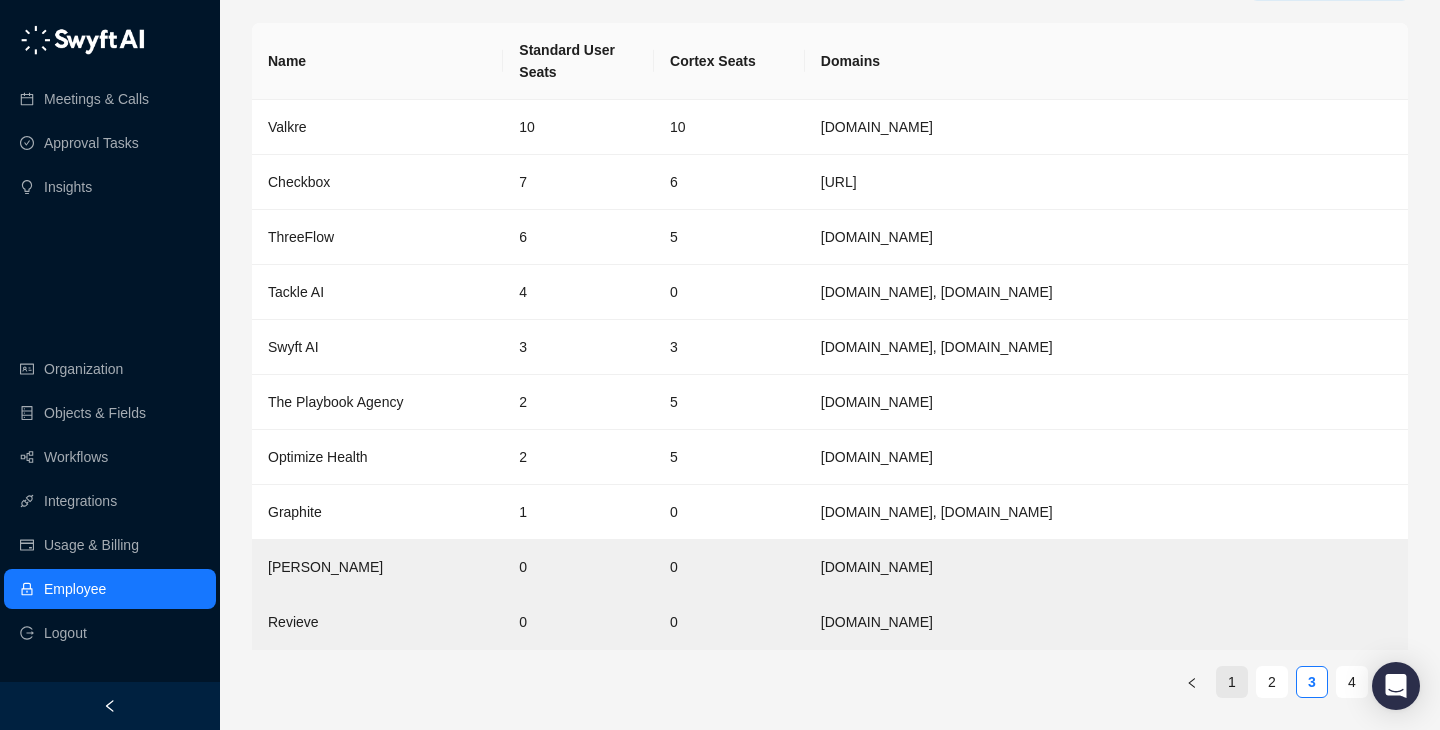 click on "1" at bounding box center [1232, 682] 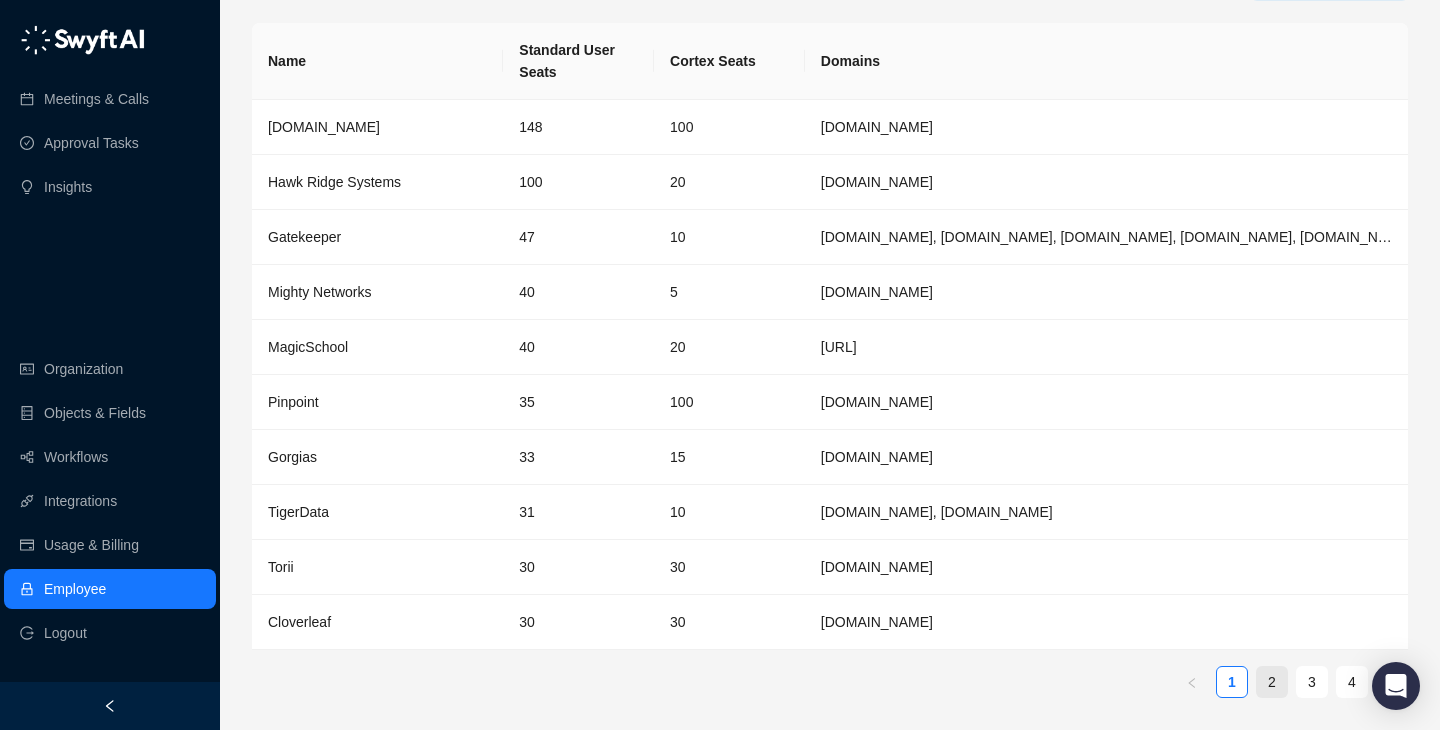 click on "2" at bounding box center (1272, 682) 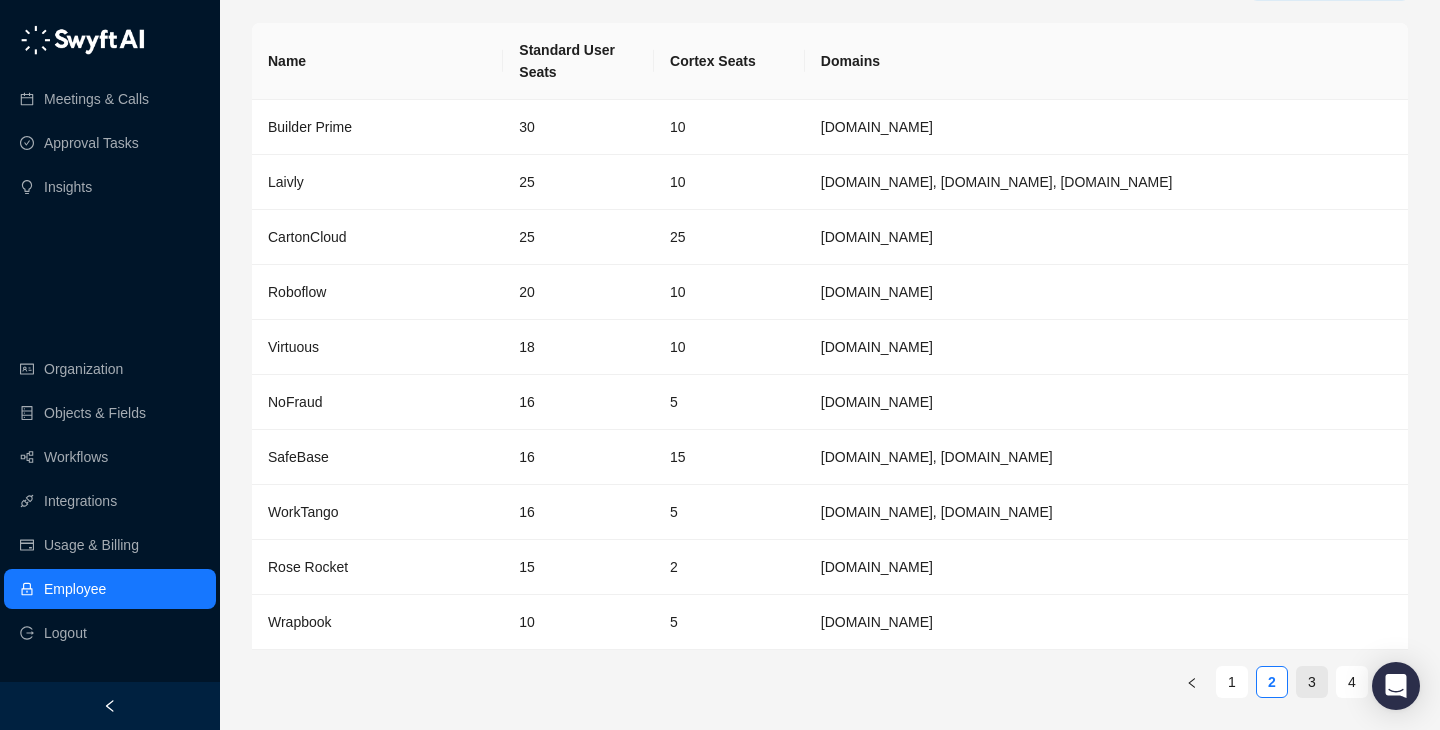 click on "3" at bounding box center [1312, 682] 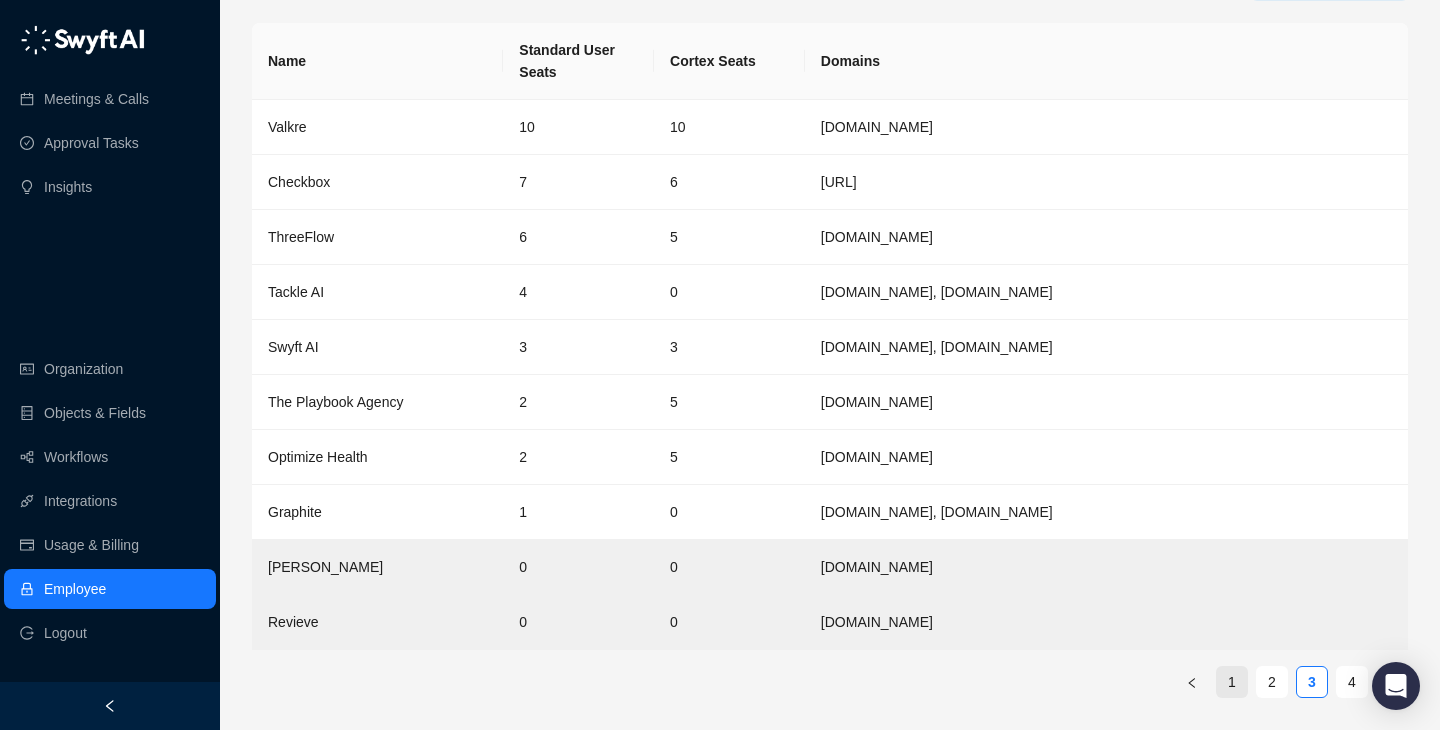 click on "1" at bounding box center (1232, 682) 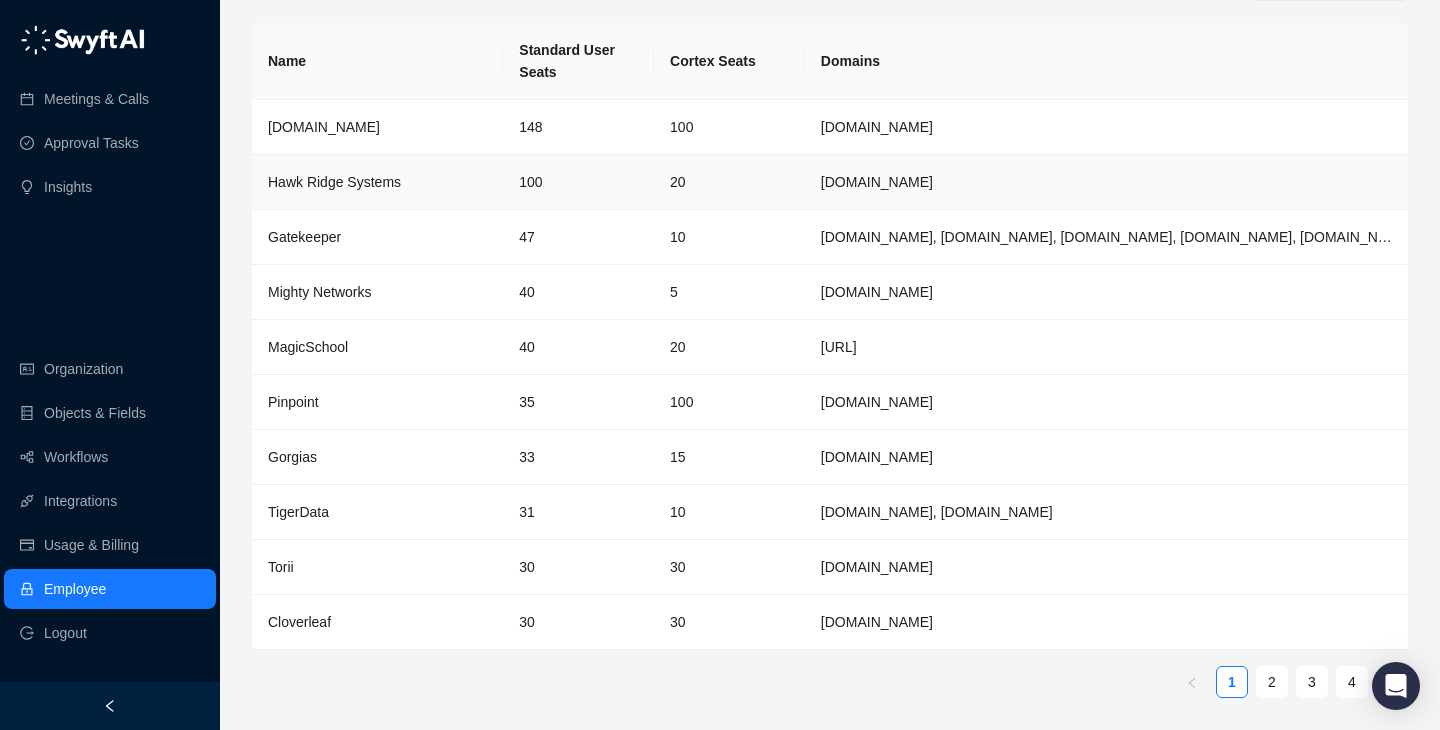 scroll, scrollTop: 0, scrollLeft: 0, axis: both 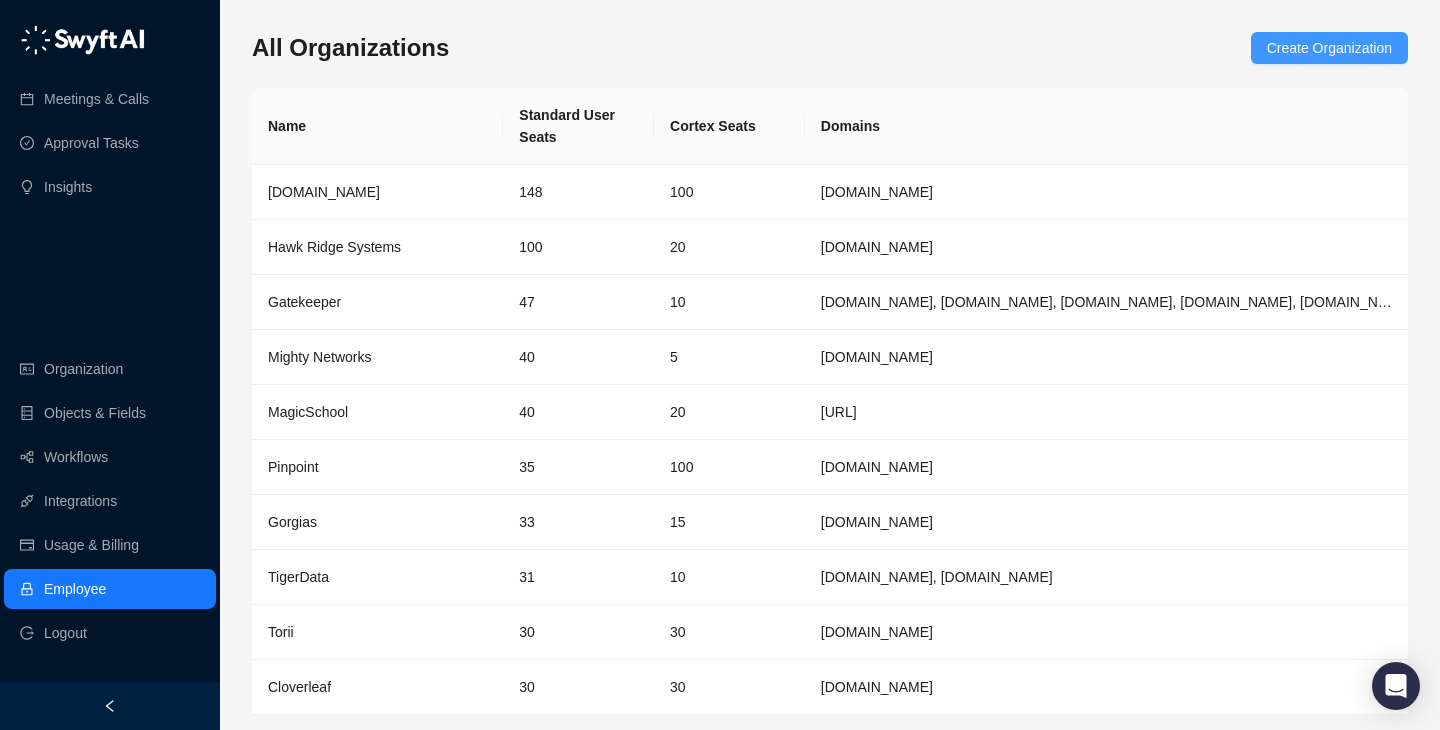 click on "Create Organization" at bounding box center (1329, 48) 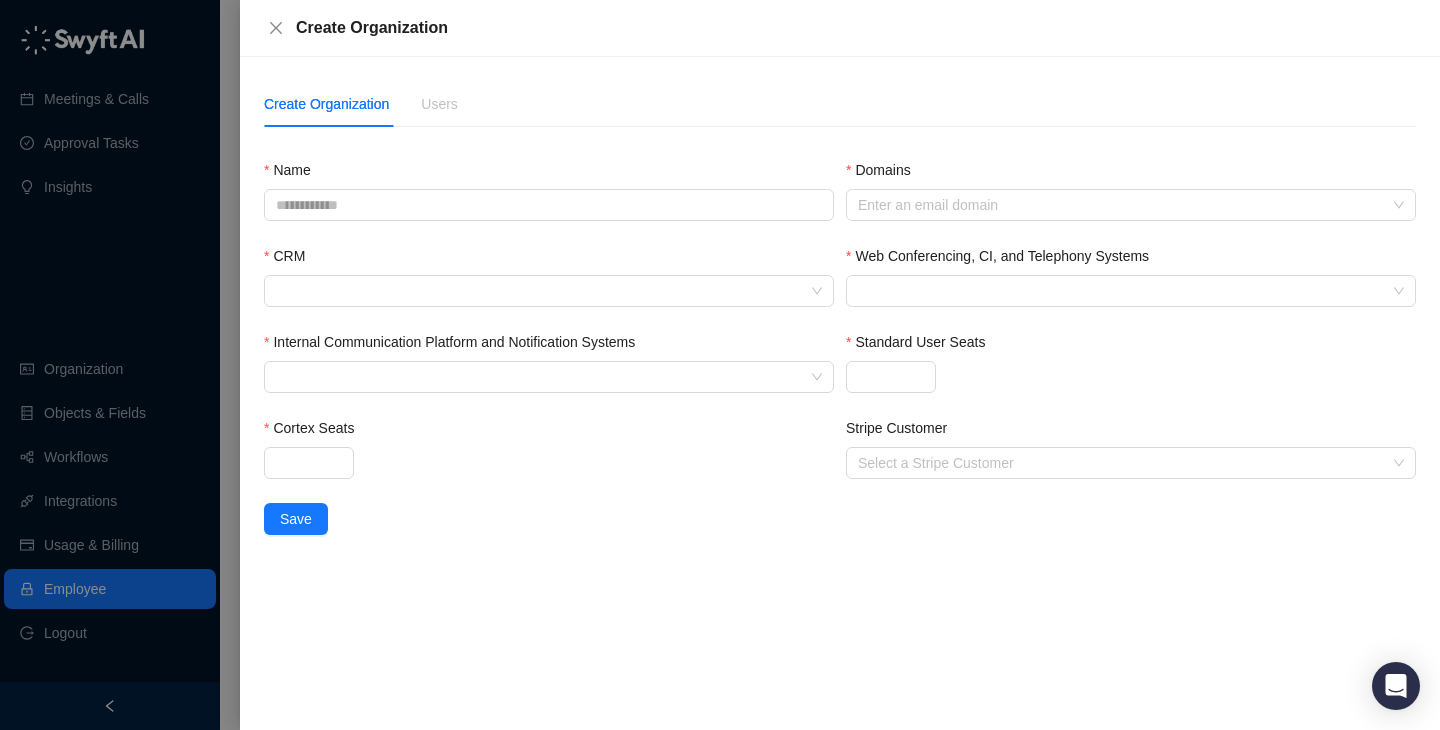 click on "Domains   Enter an email domain" at bounding box center [1131, 202] 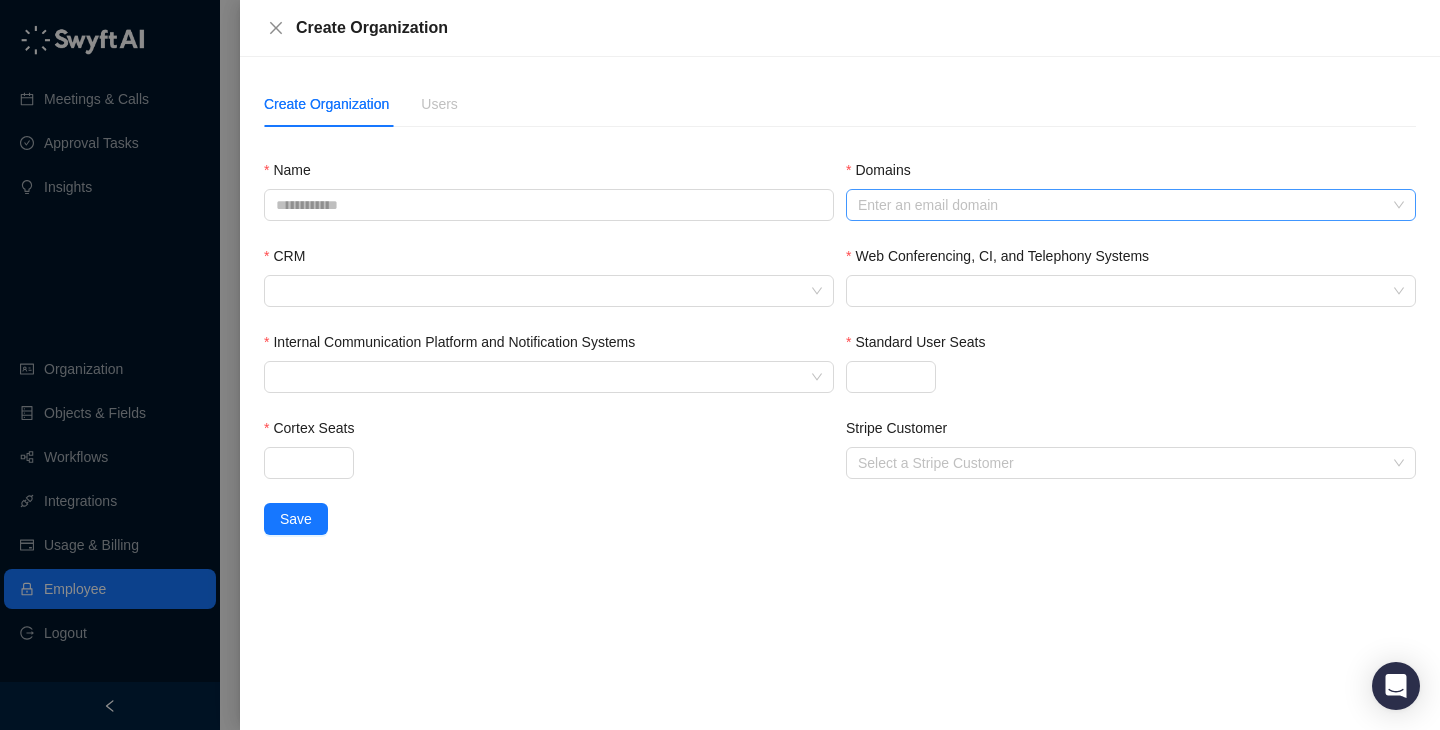 click on "Enter an email domain" at bounding box center (1131, 205) 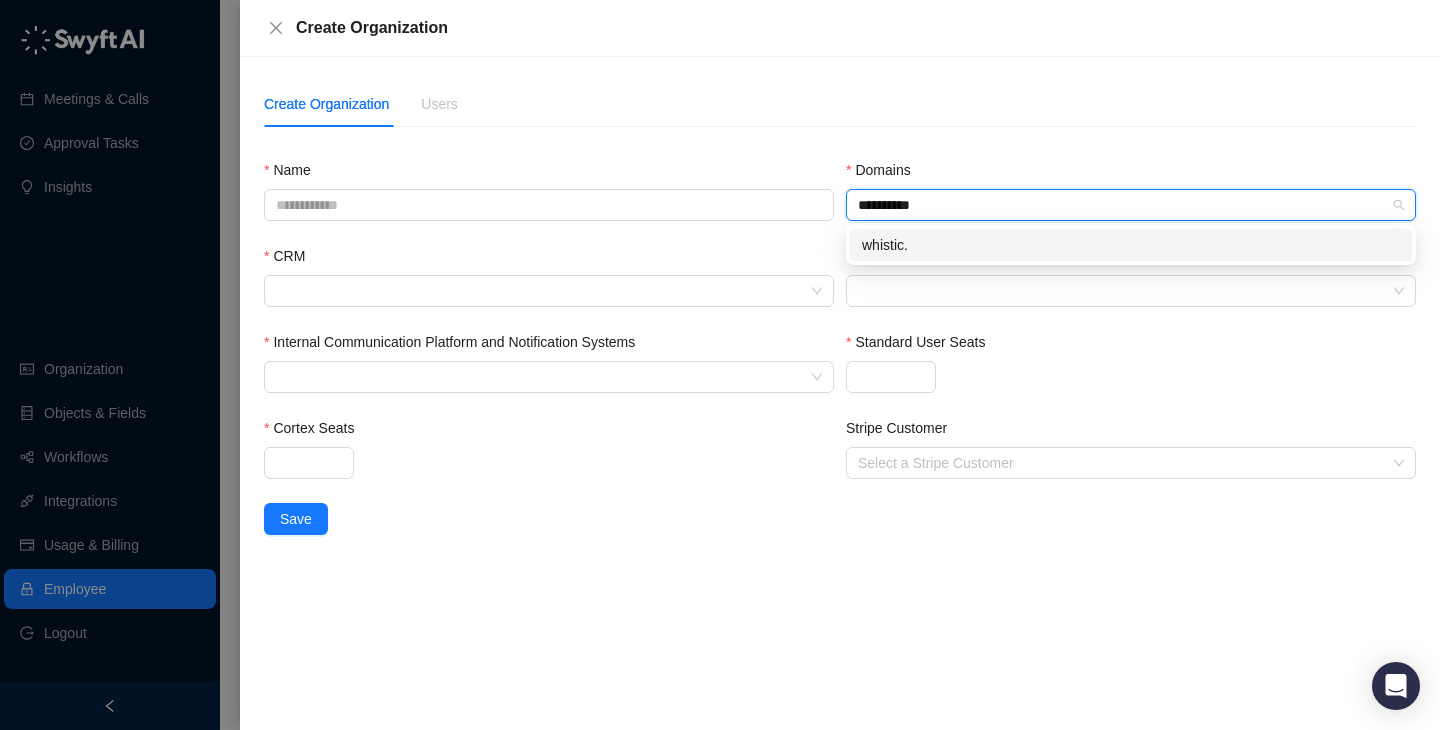 type on "**********" 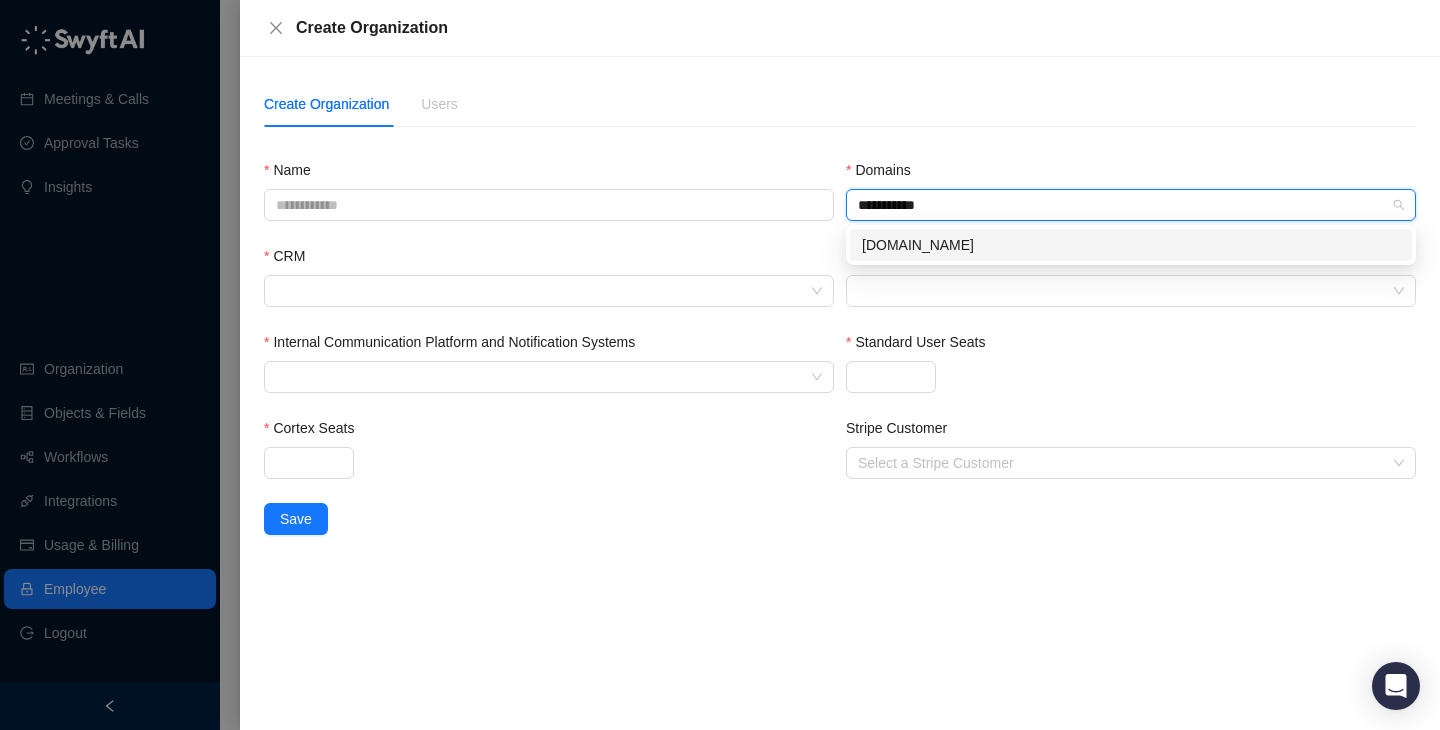 type 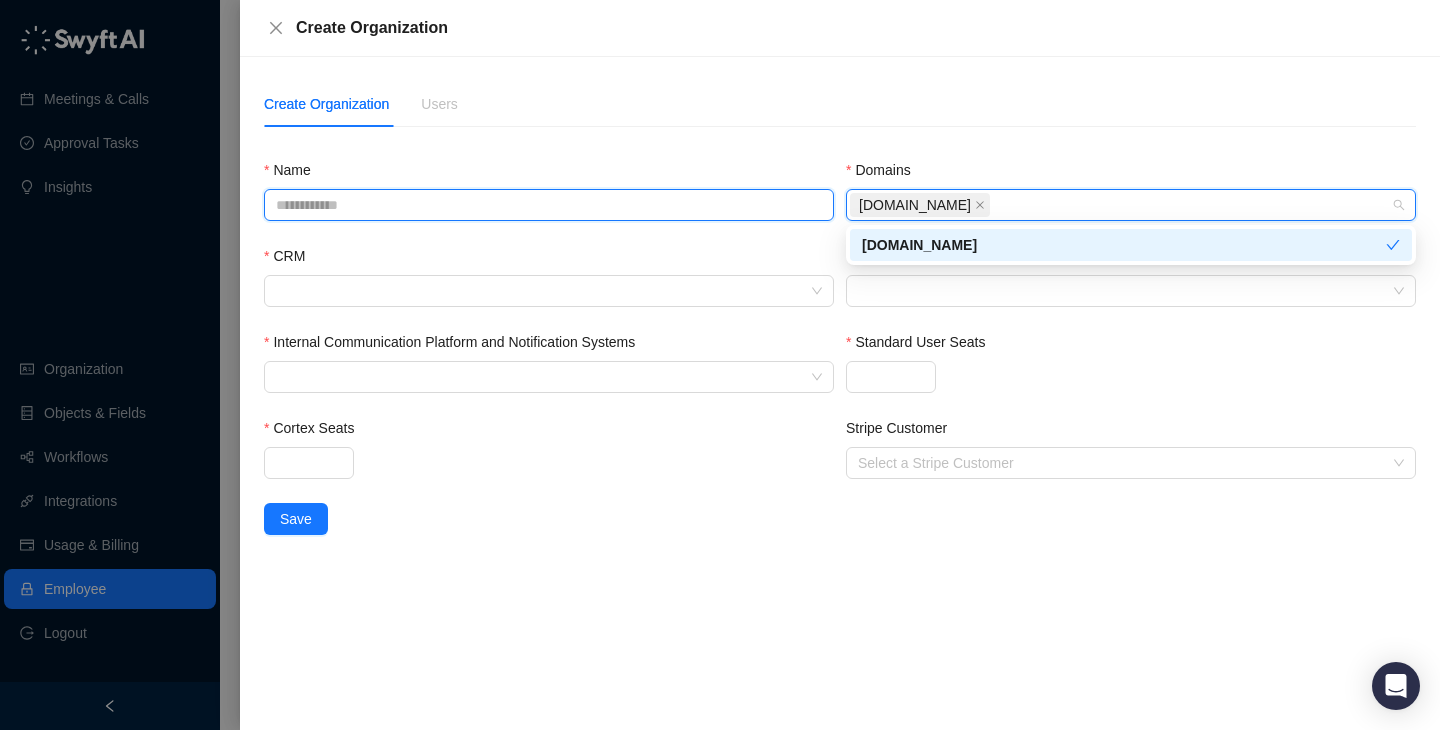 click on "Name" at bounding box center [549, 205] 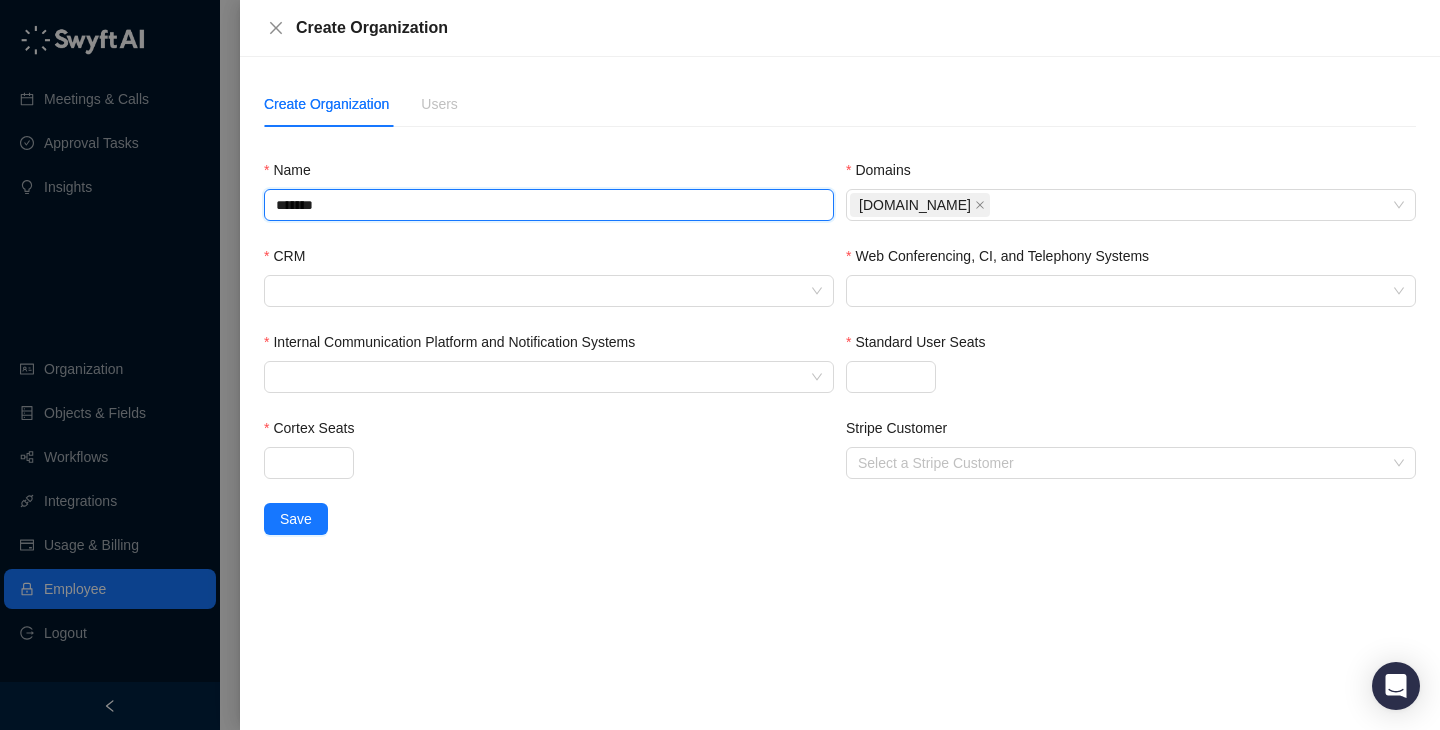type on "*******" 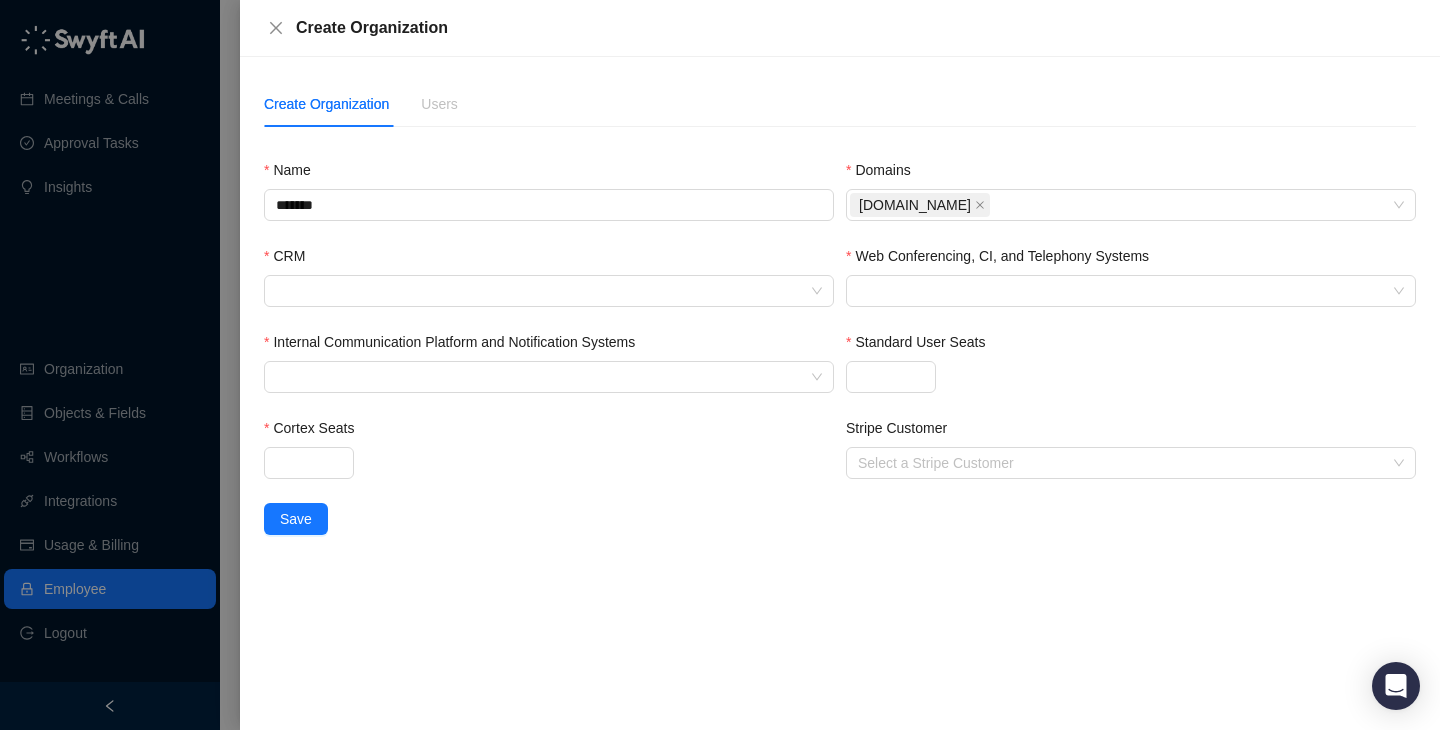 click on "CRM" at bounding box center (549, 288) 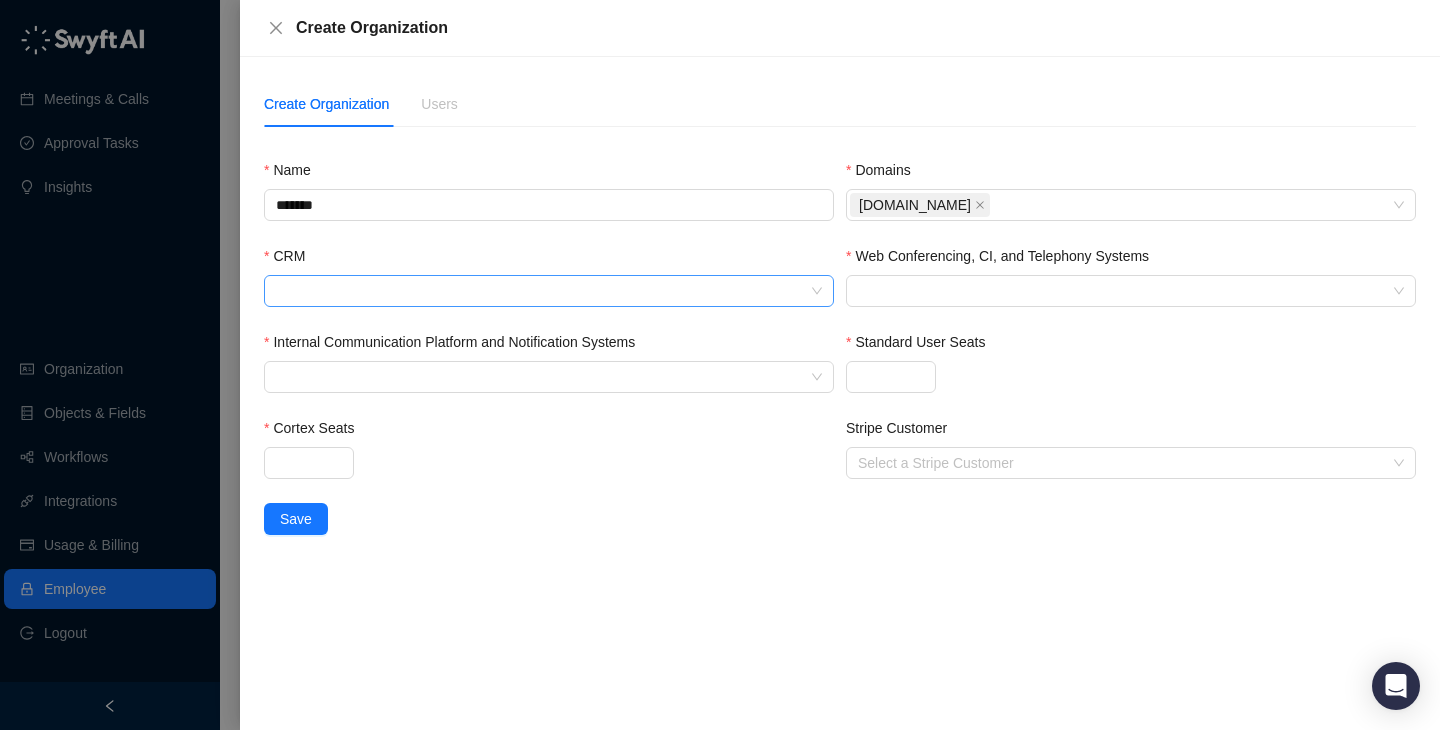 click on "CRM" at bounding box center [543, 291] 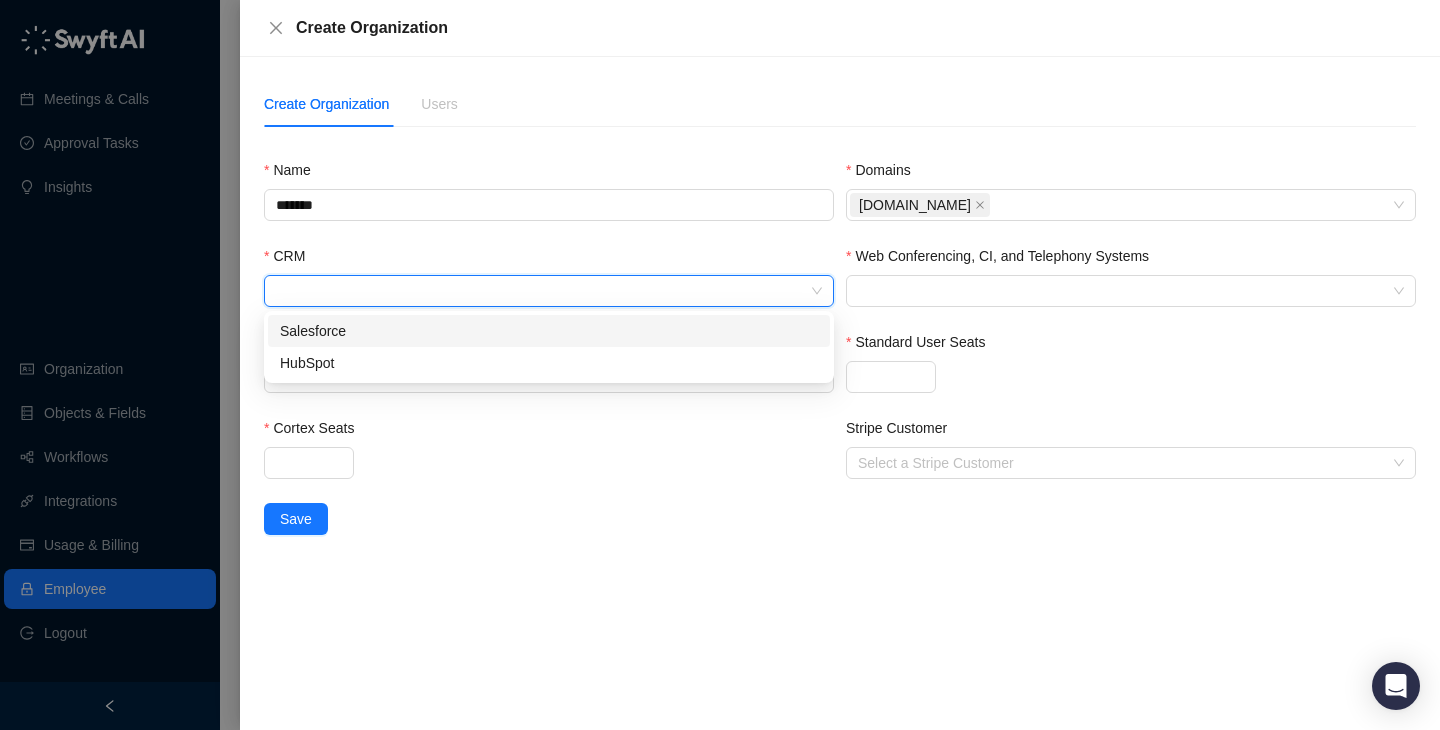 click on "Salesforce" at bounding box center [549, 331] 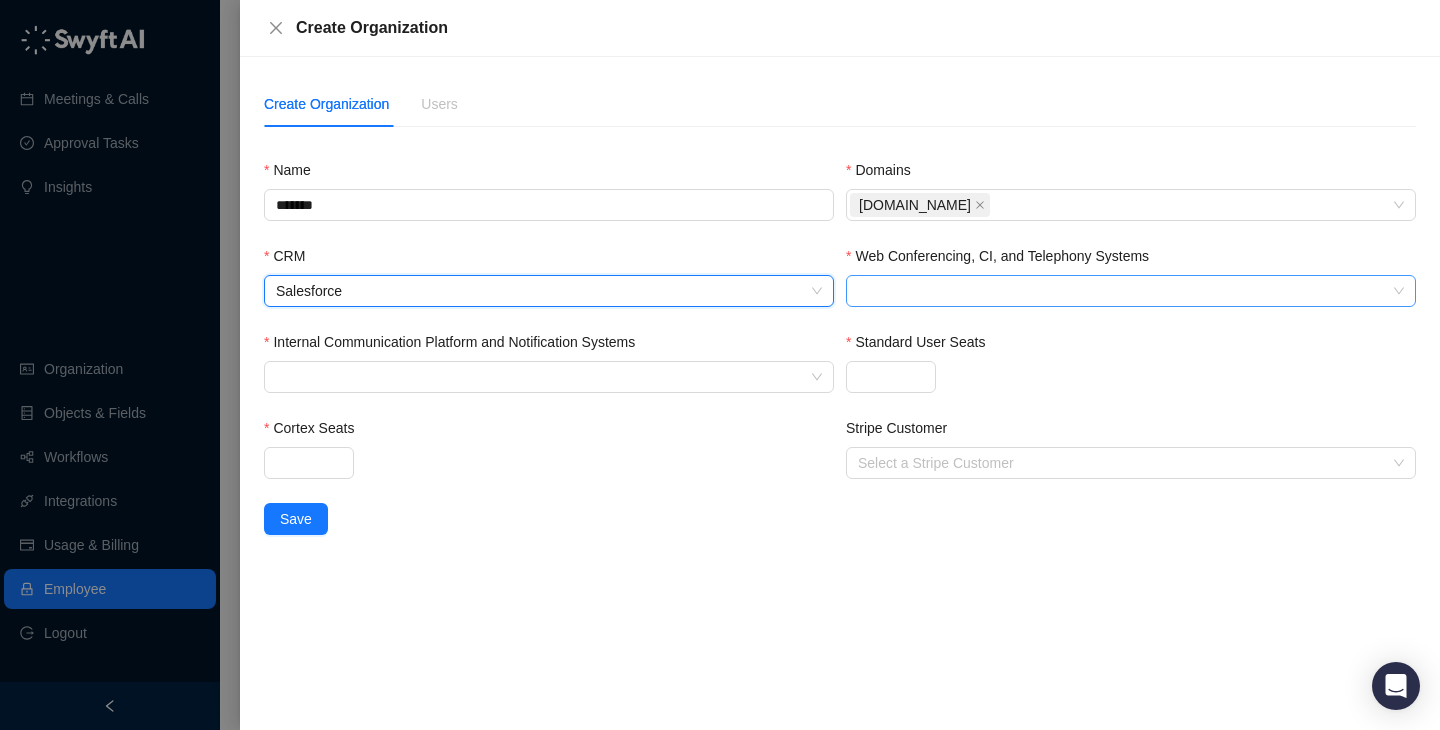 click at bounding box center (1120, 291) 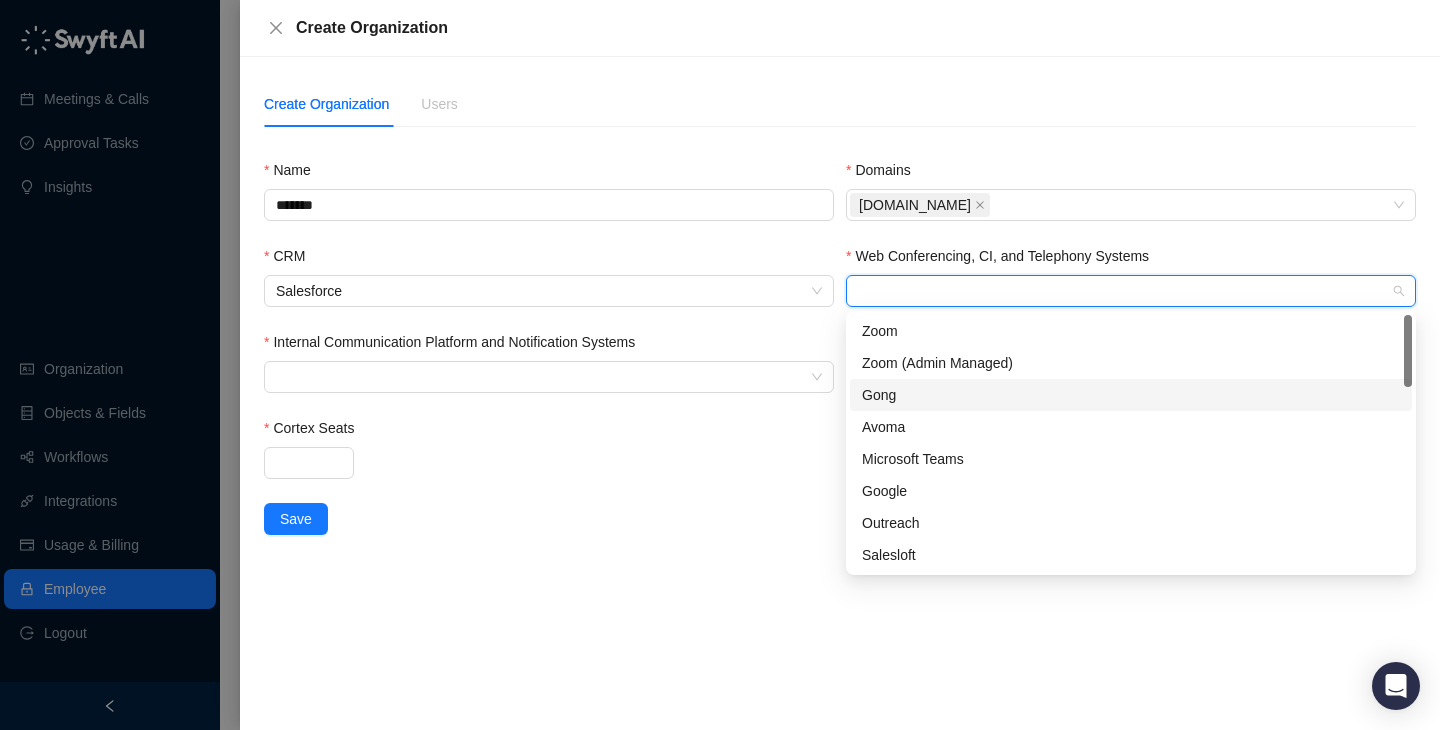 click on "Gong" at bounding box center [1131, 395] 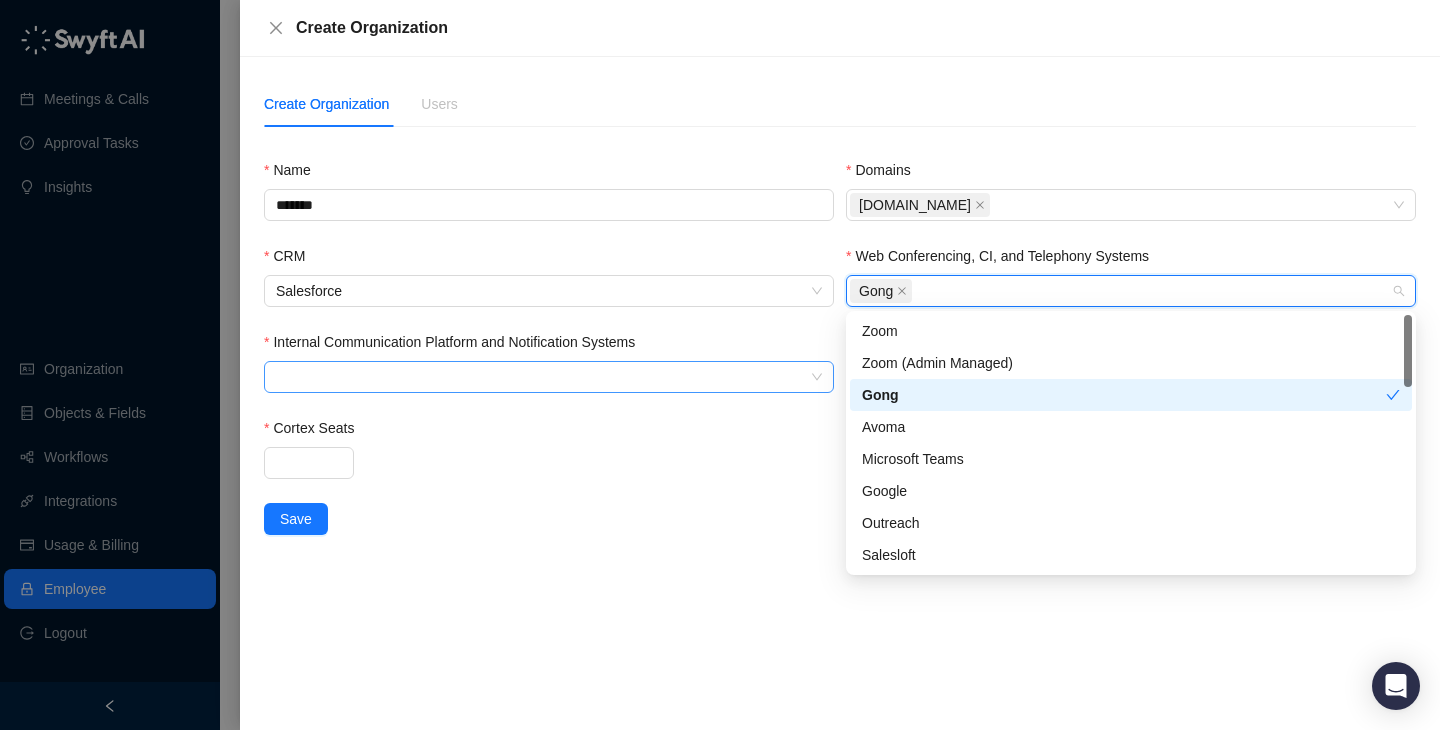 click at bounding box center [549, 377] 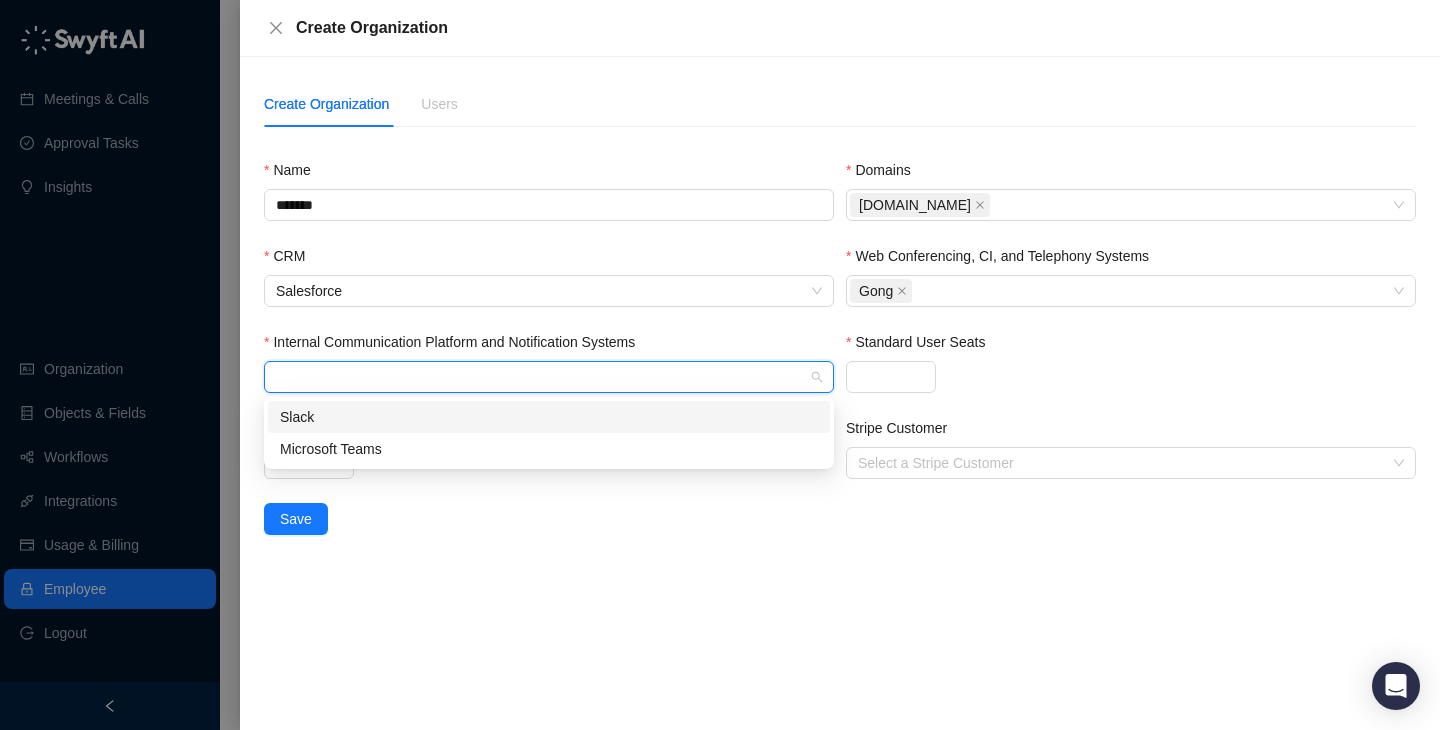 click on "Slack" at bounding box center (549, 417) 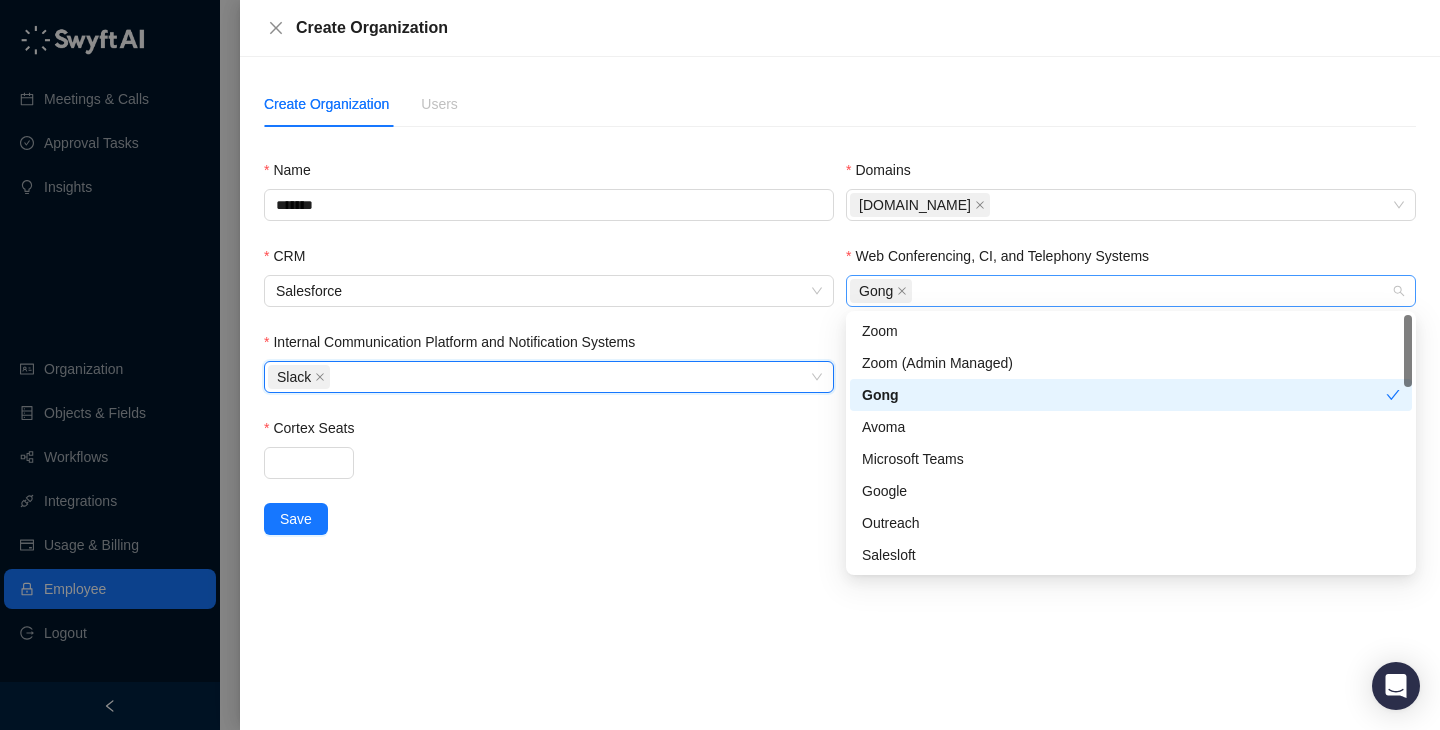 click on "Gong" at bounding box center (1120, 291) 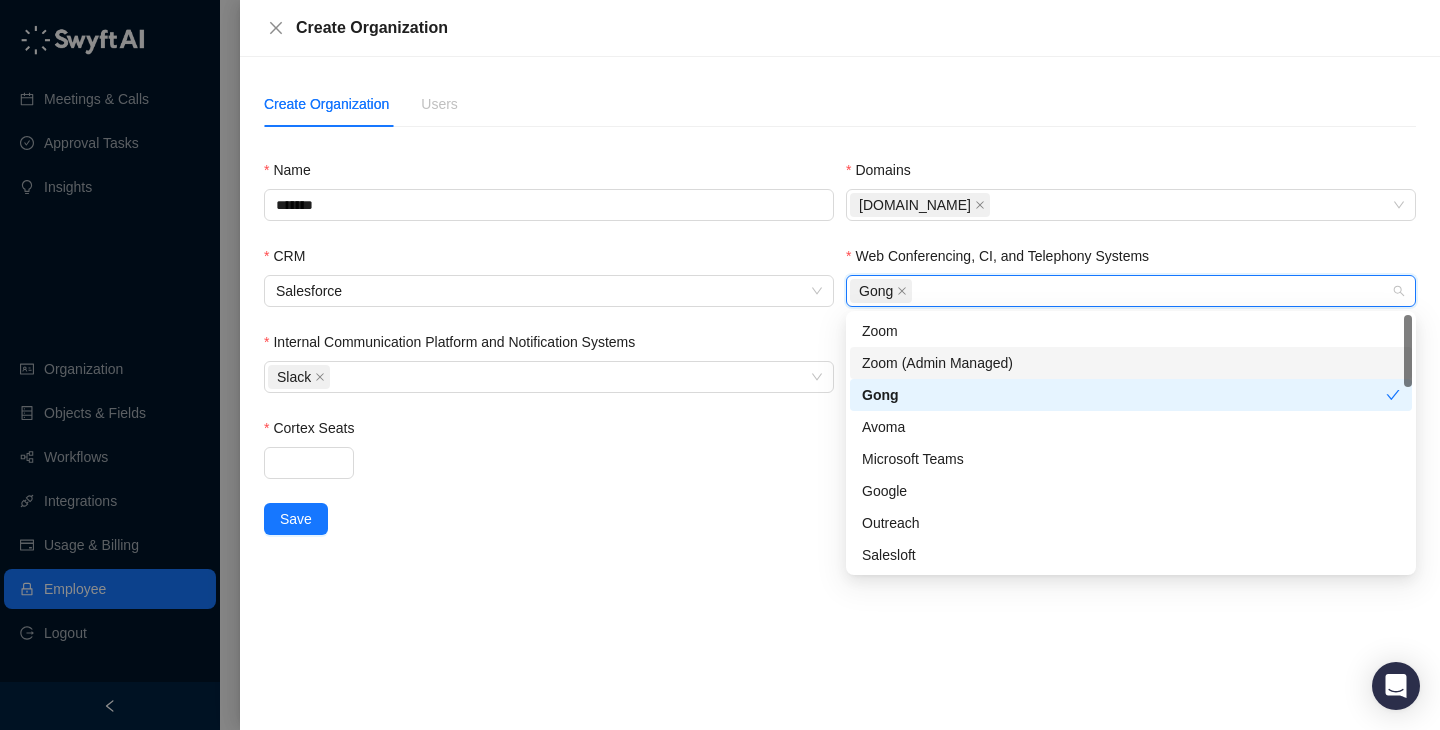 click on "Cortex Seats" at bounding box center (549, 460) 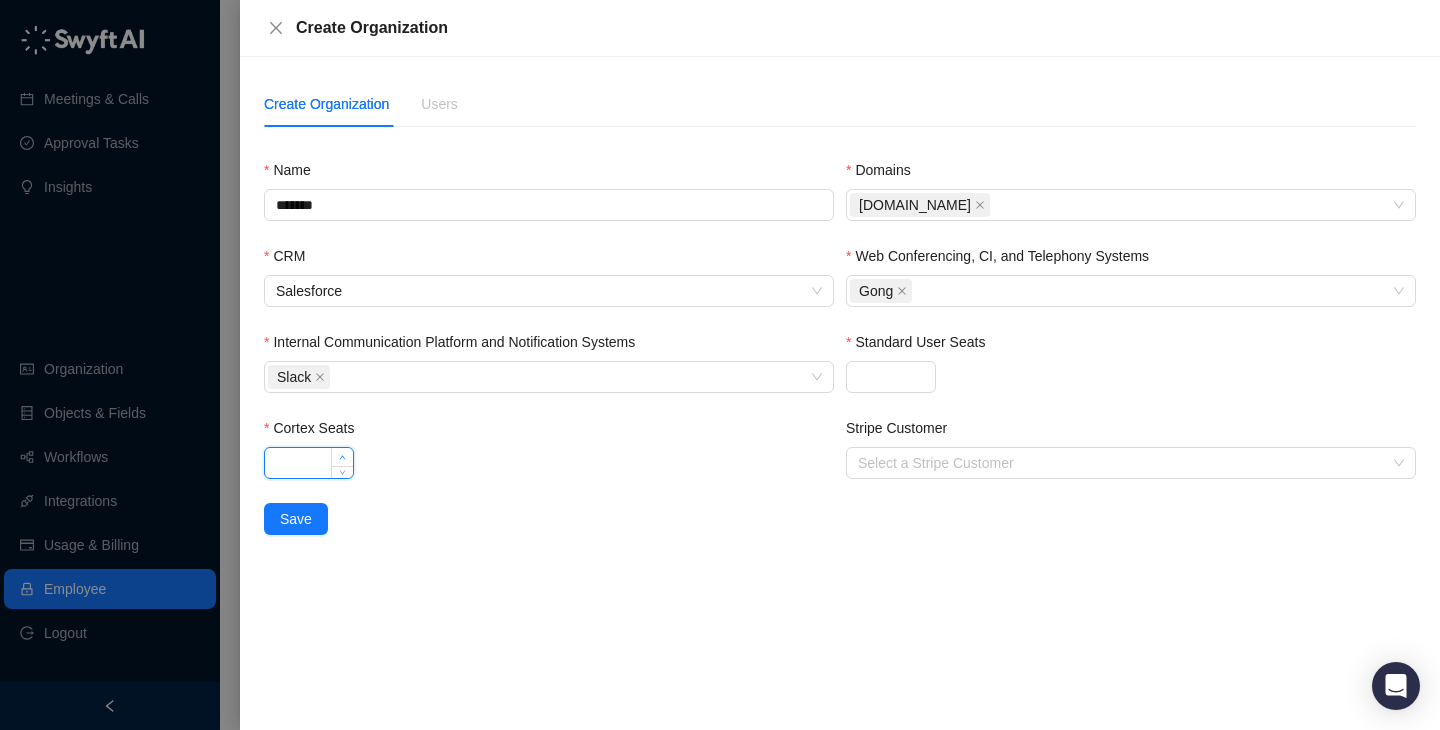type on "*" 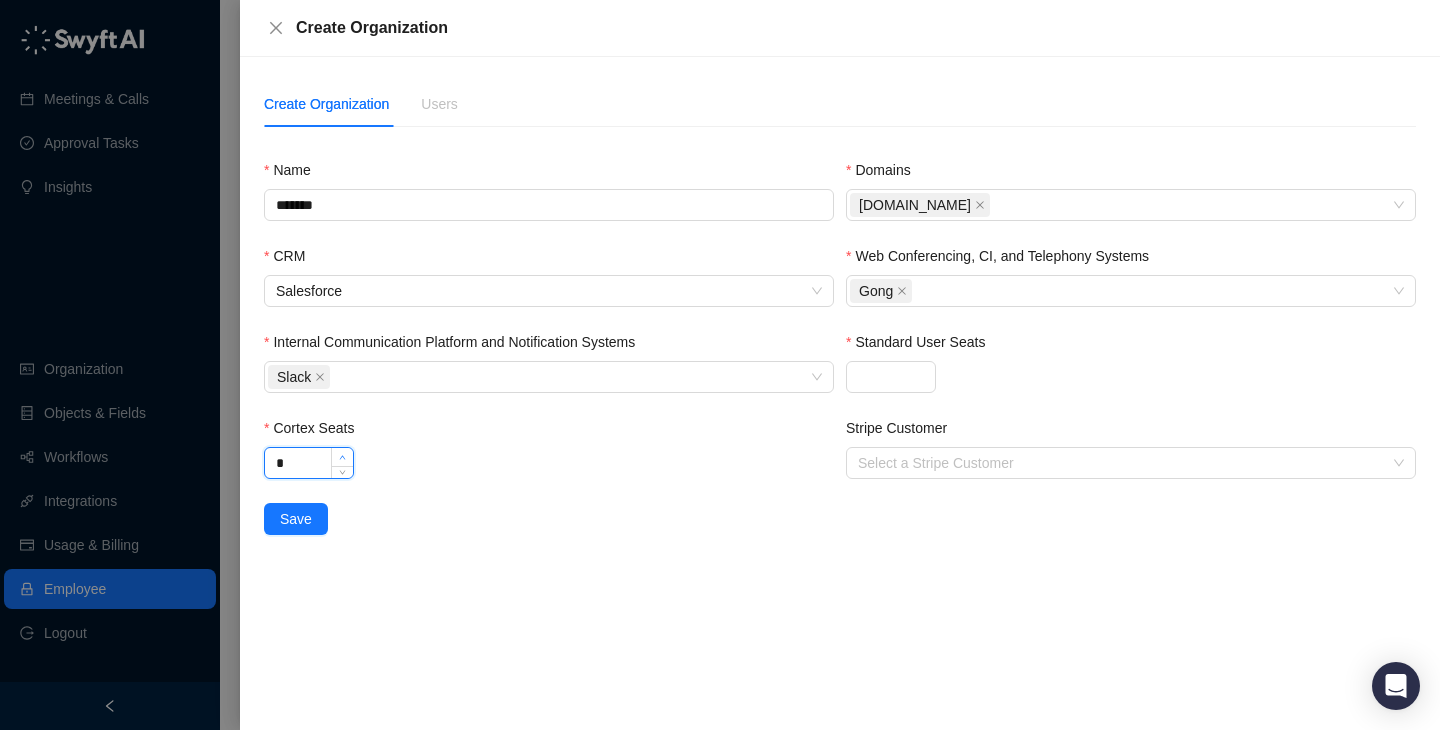 click 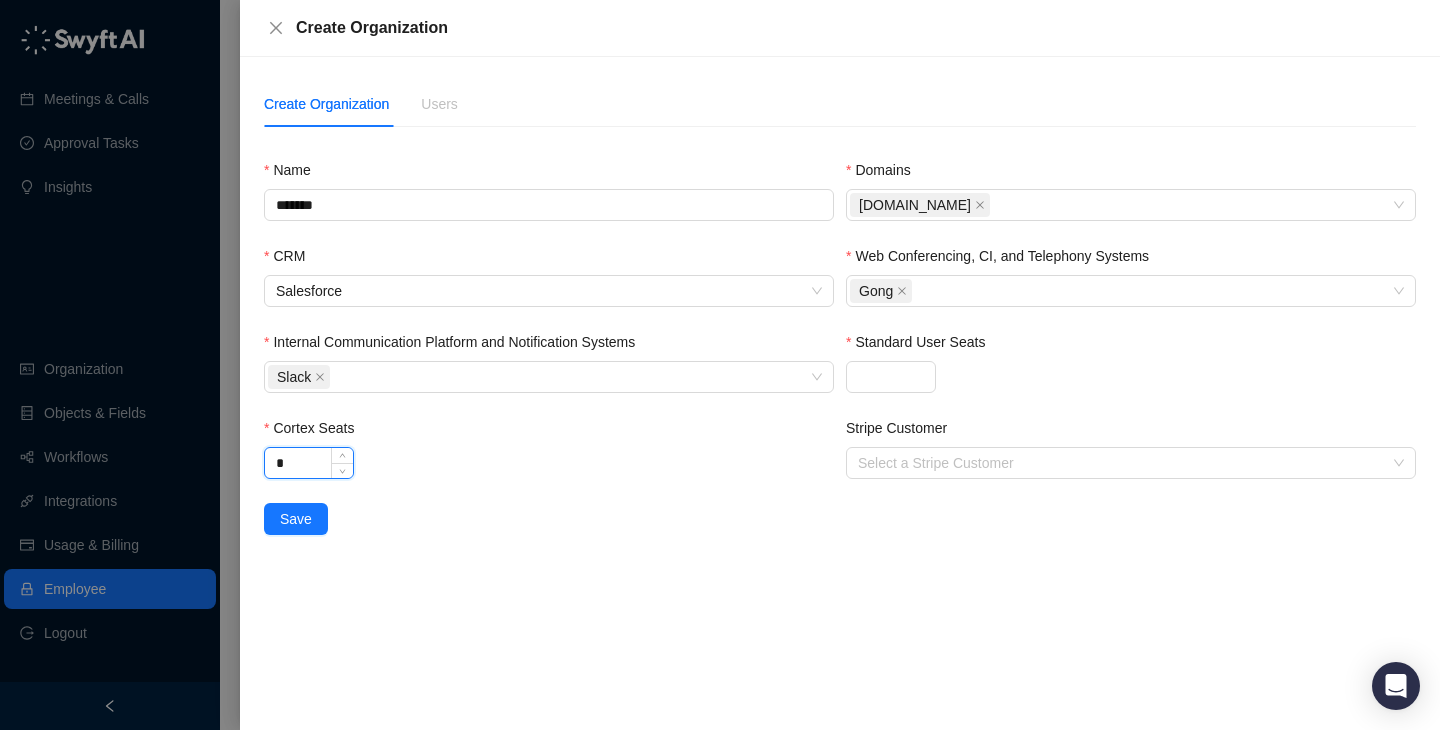 click on "*" at bounding box center [309, 463] 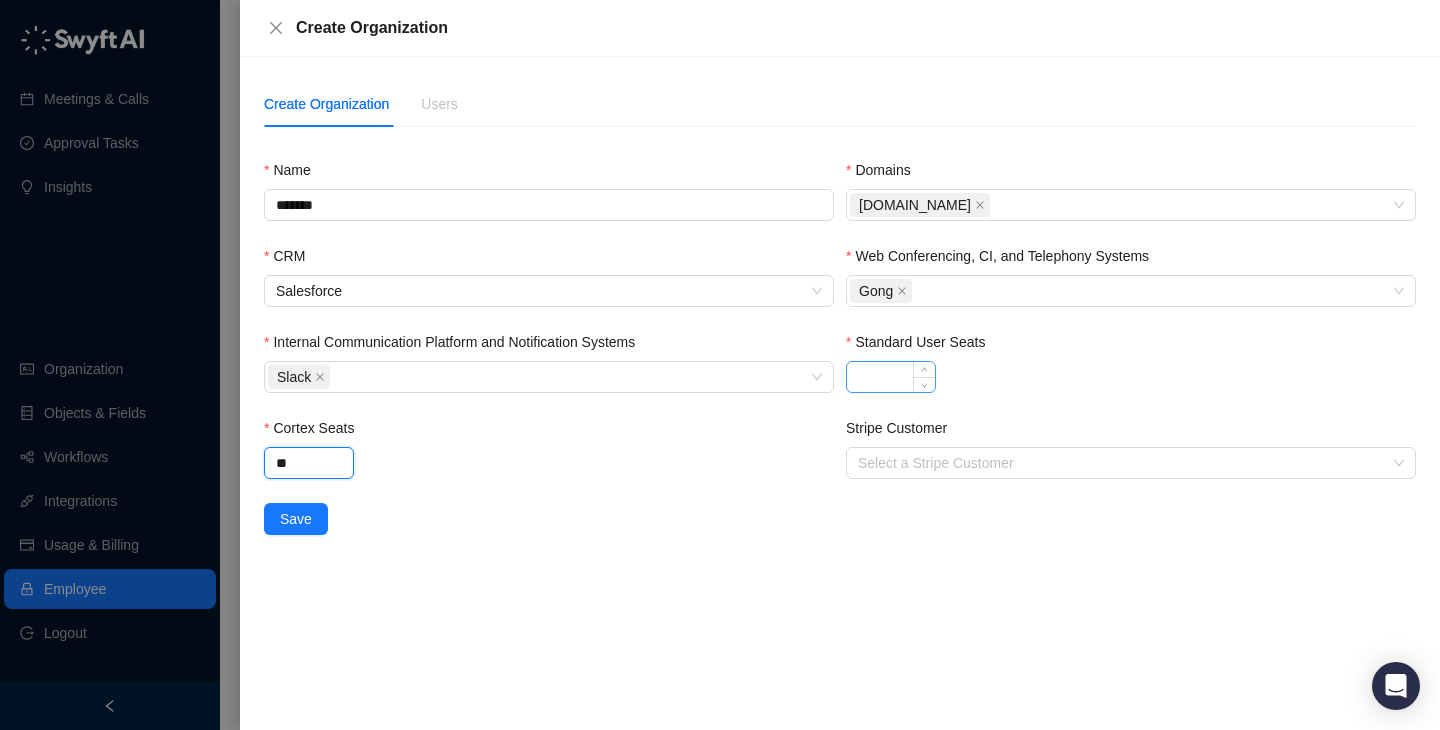 type on "**" 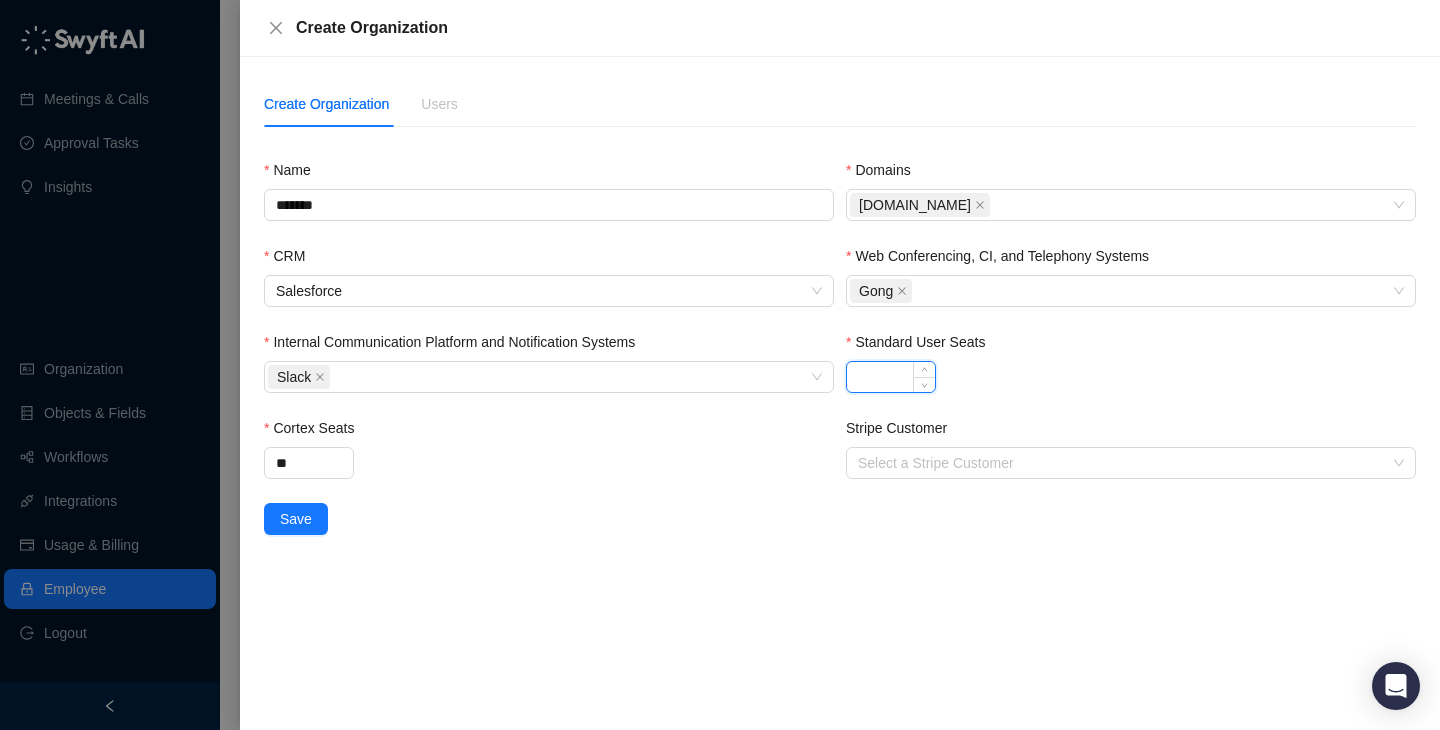 click on "Standard User Seats" at bounding box center (891, 377) 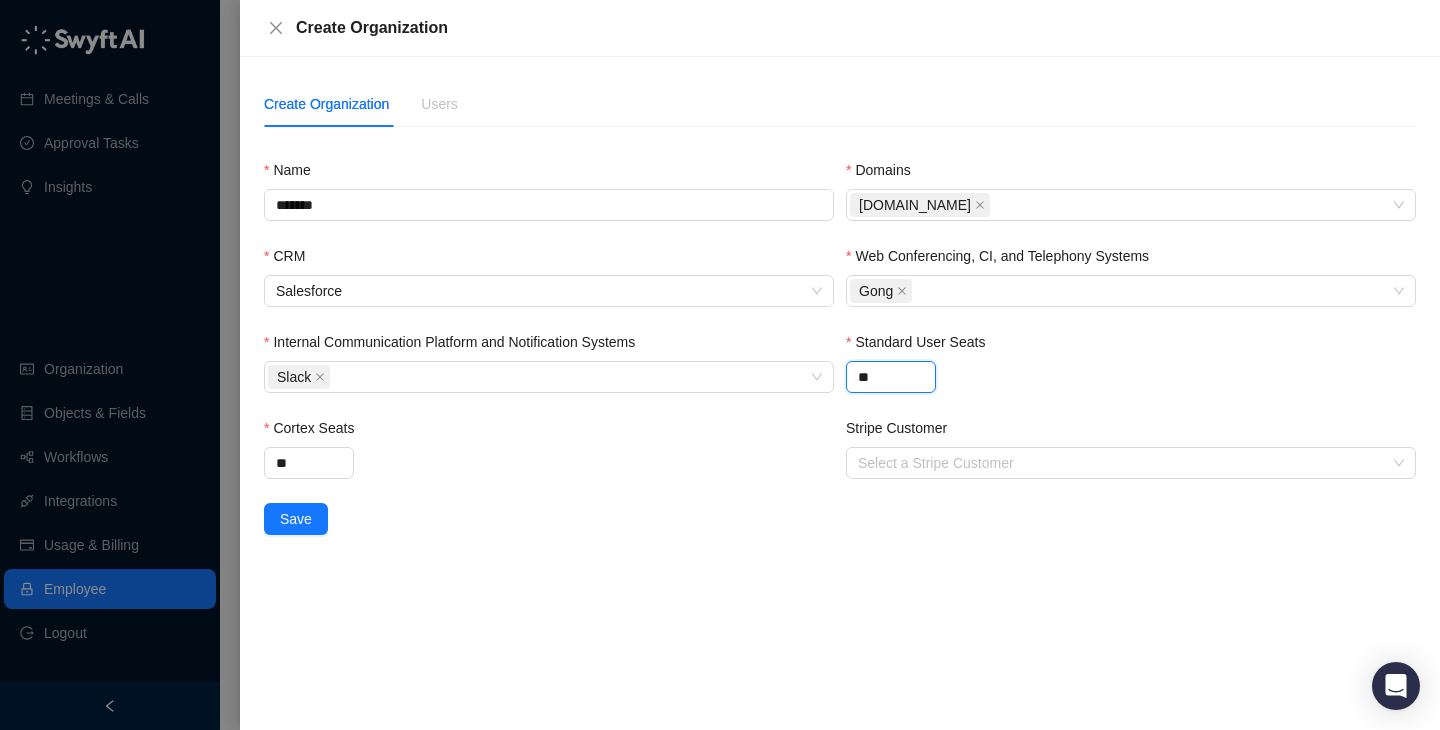 type on "**" 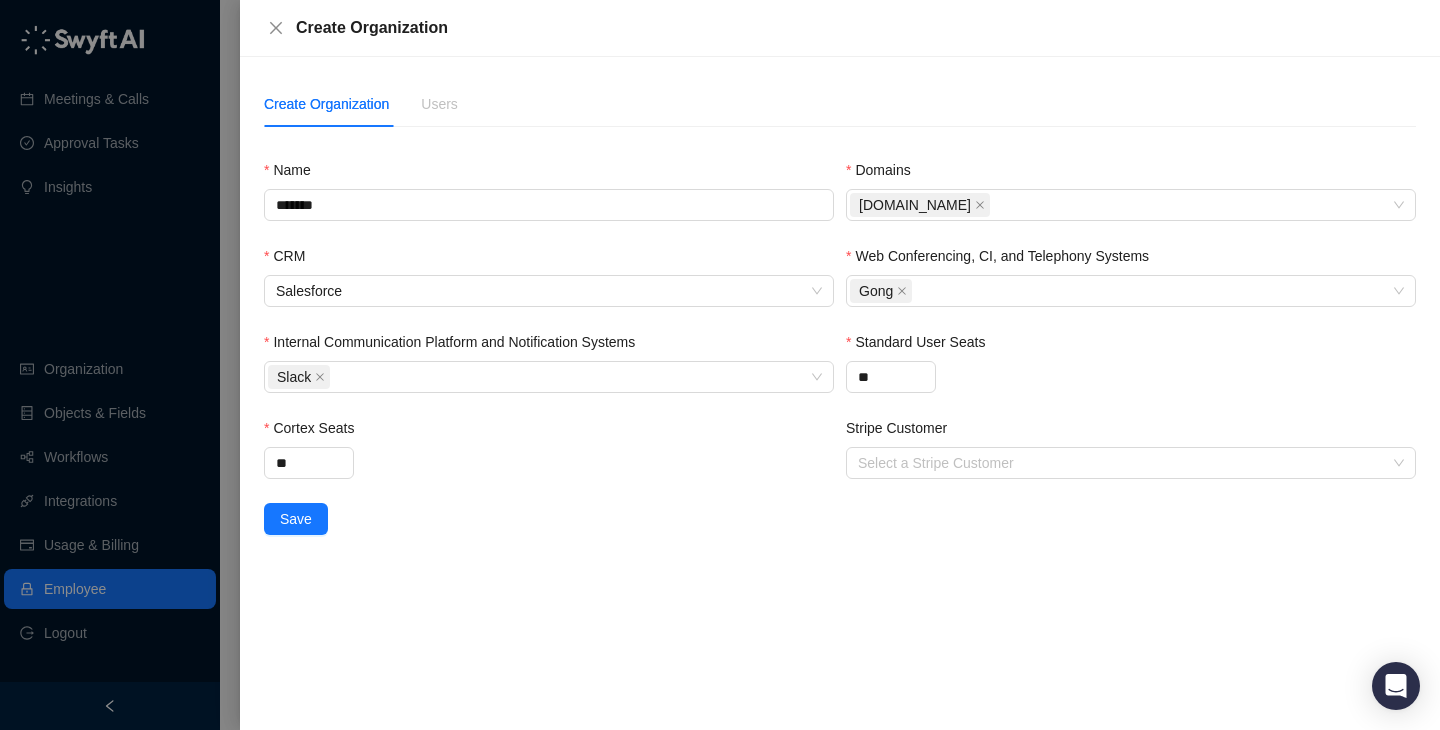 click on "Cortex Seats" at bounding box center [549, 432] 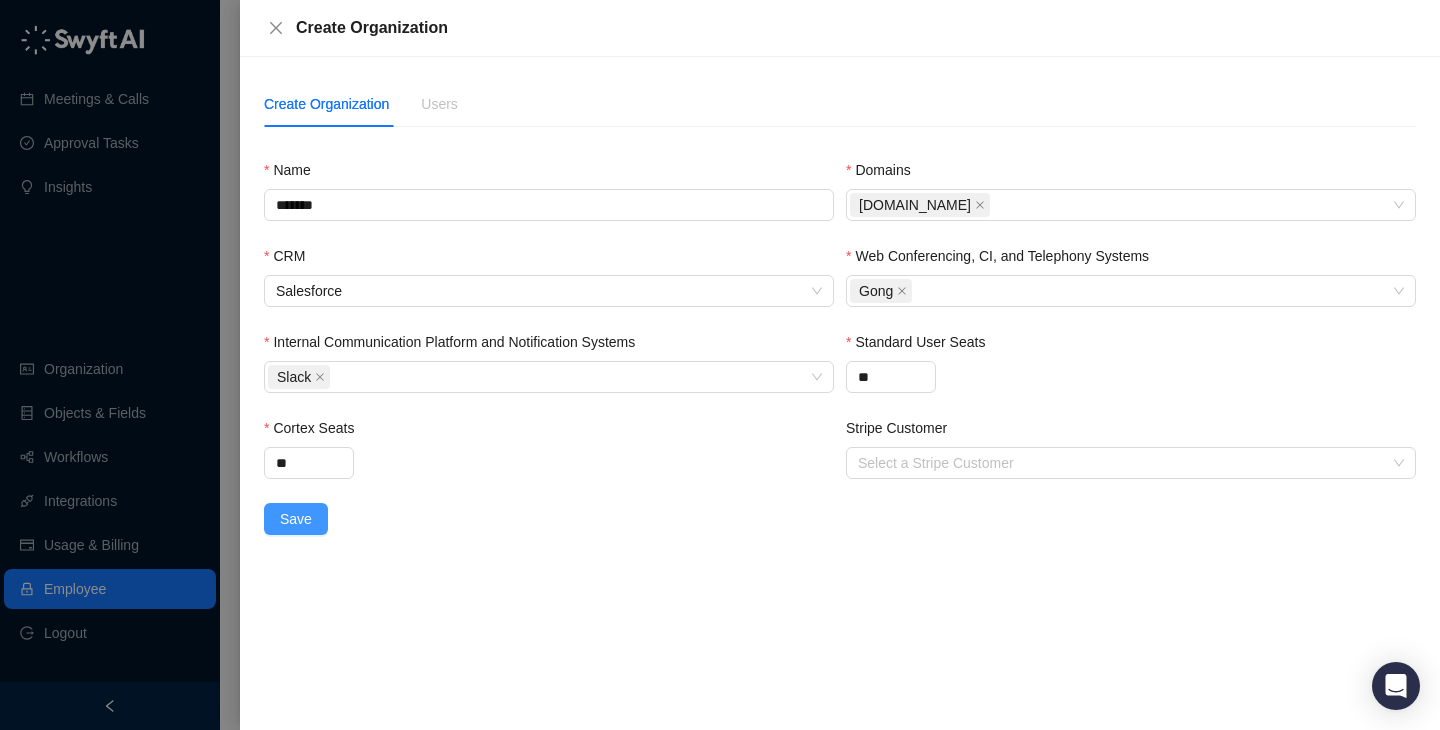 click on "Save" at bounding box center [296, 519] 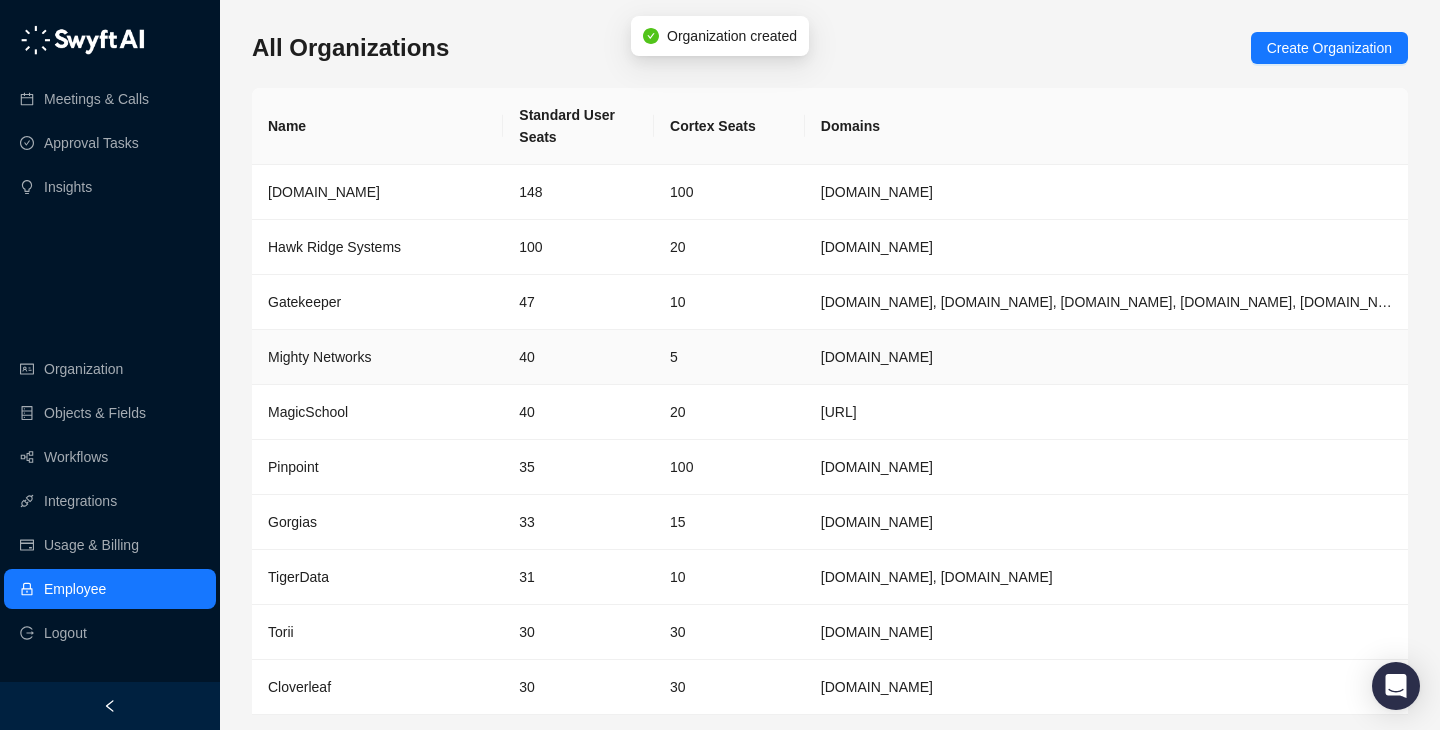 scroll, scrollTop: 65, scrollLeft: 0, axis: vertical 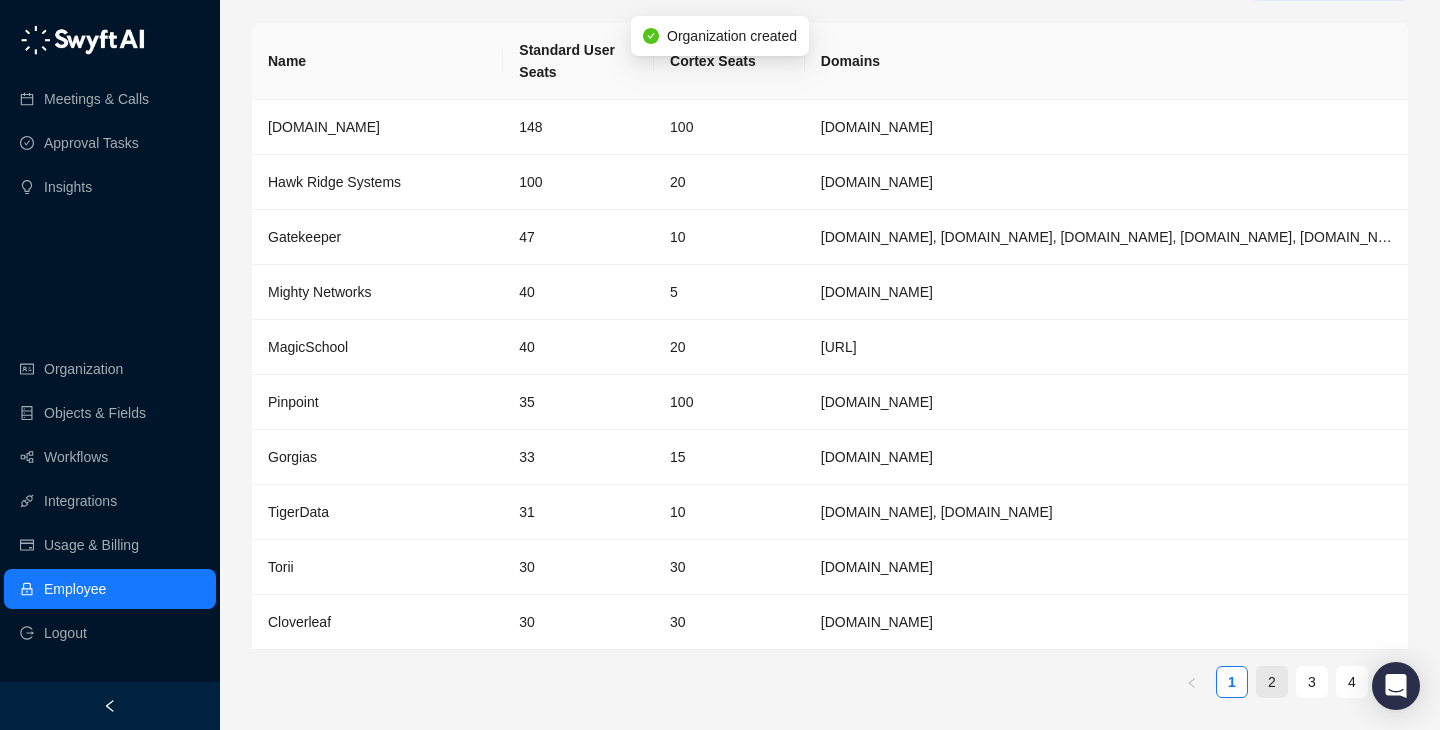 click on "2" at bounding box center [1272, 682] 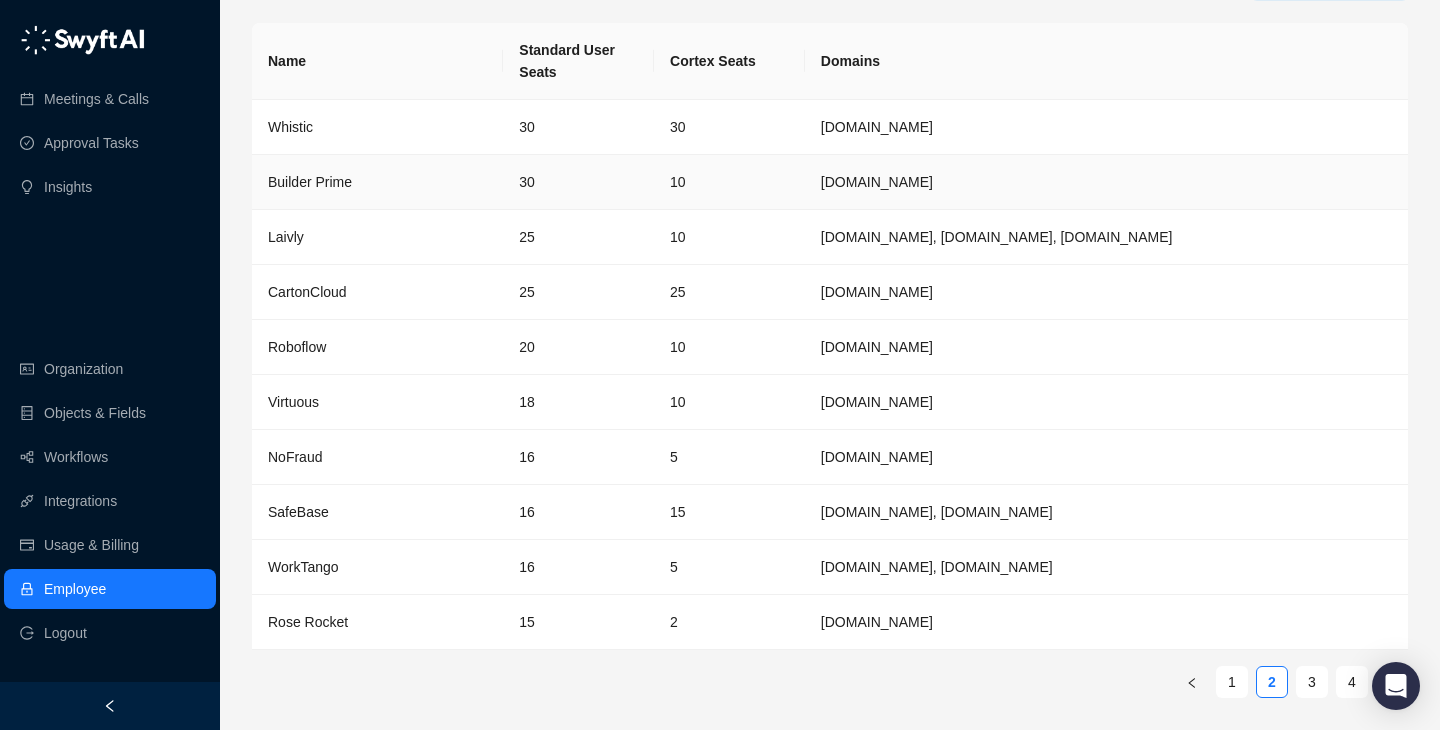 click on "30" at bounding box center (578, 182) 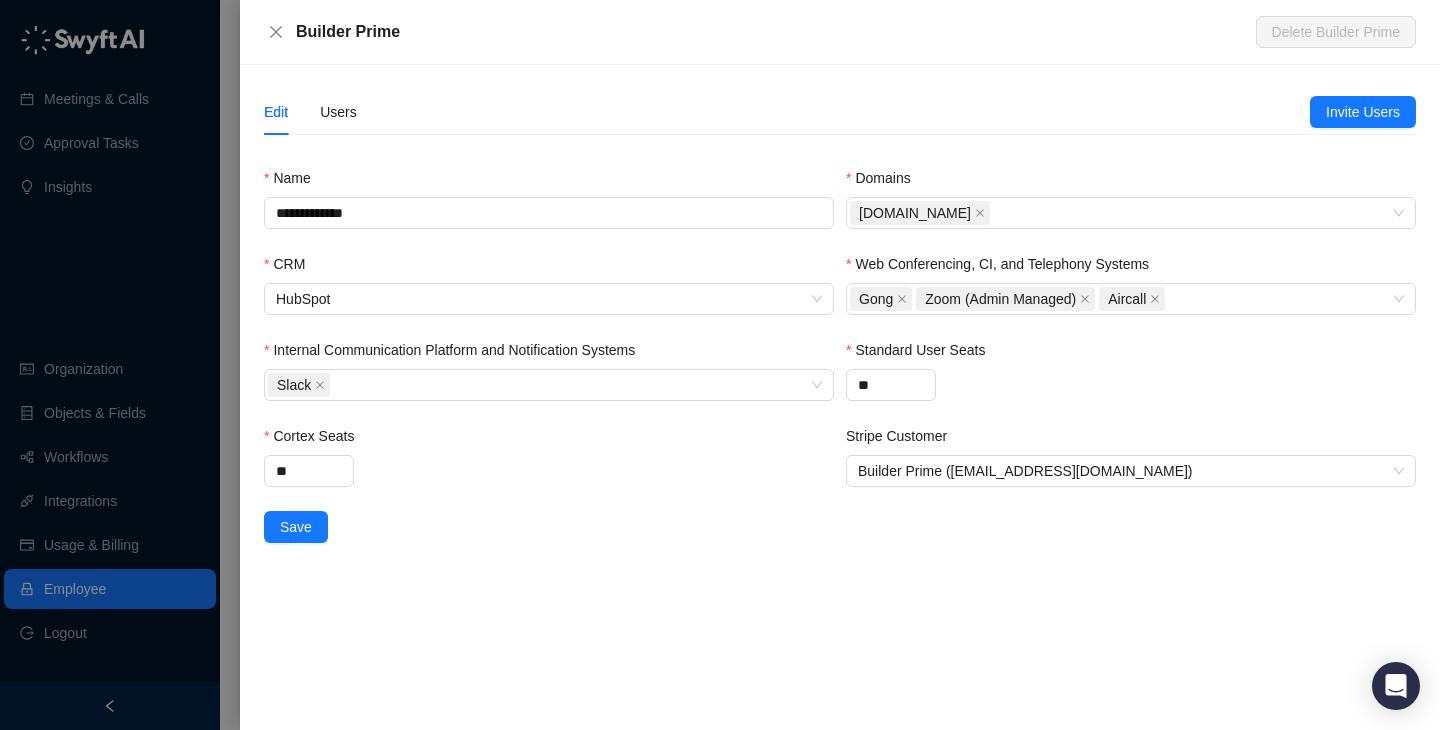 click at bounding box center [720, 365] 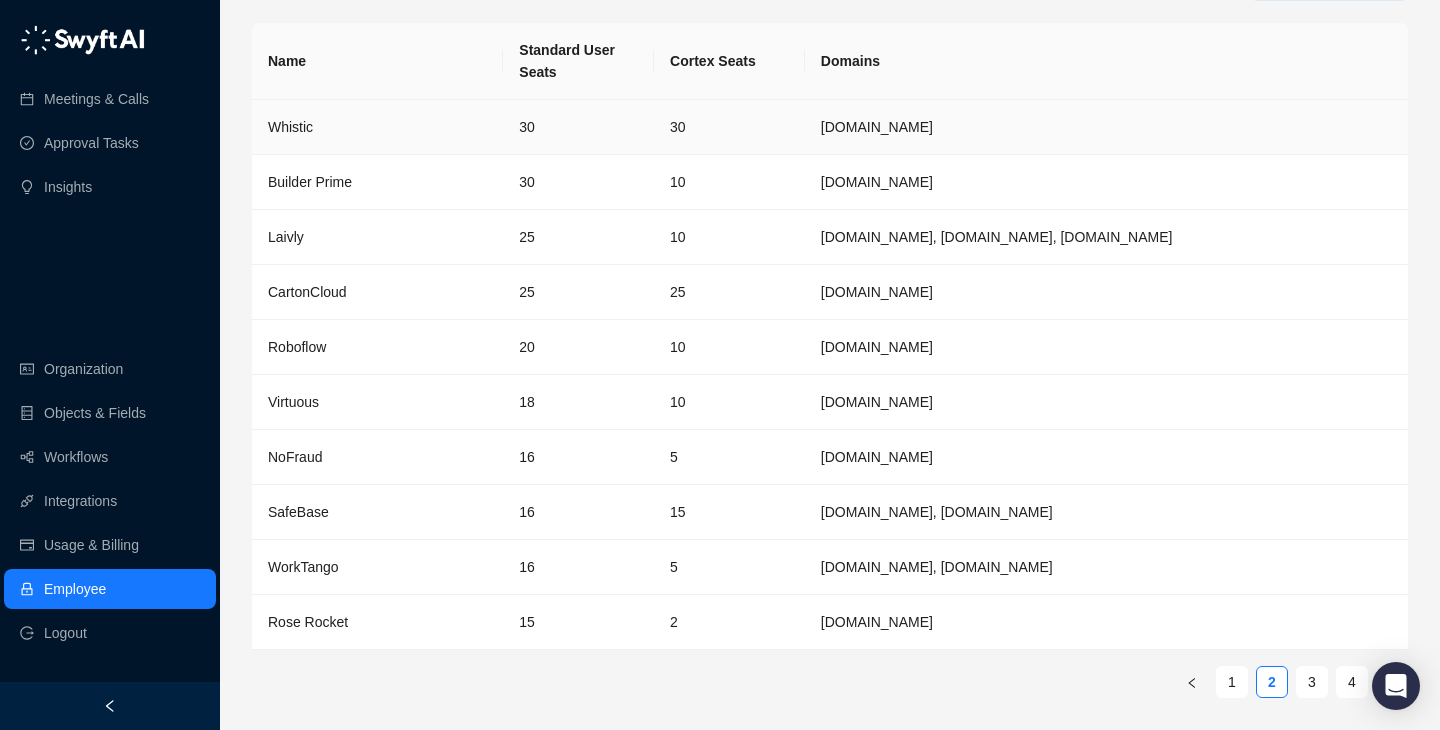 drag, startPoint x: 409, startPoint y: 154, endPoint x: 444, endPoint y: 130, distance: 42.43819 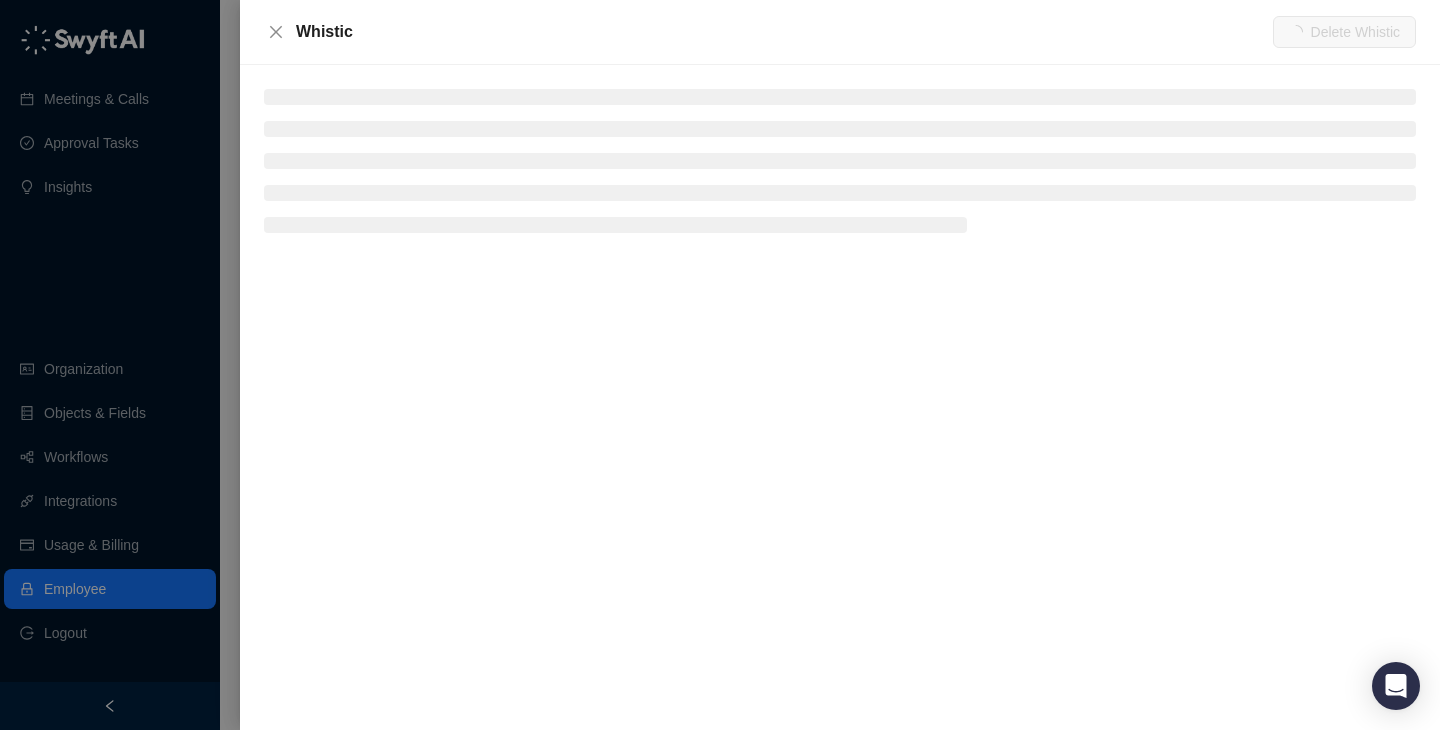 click on "Whistic Delete Whistic" at bounding box center (720, 365) 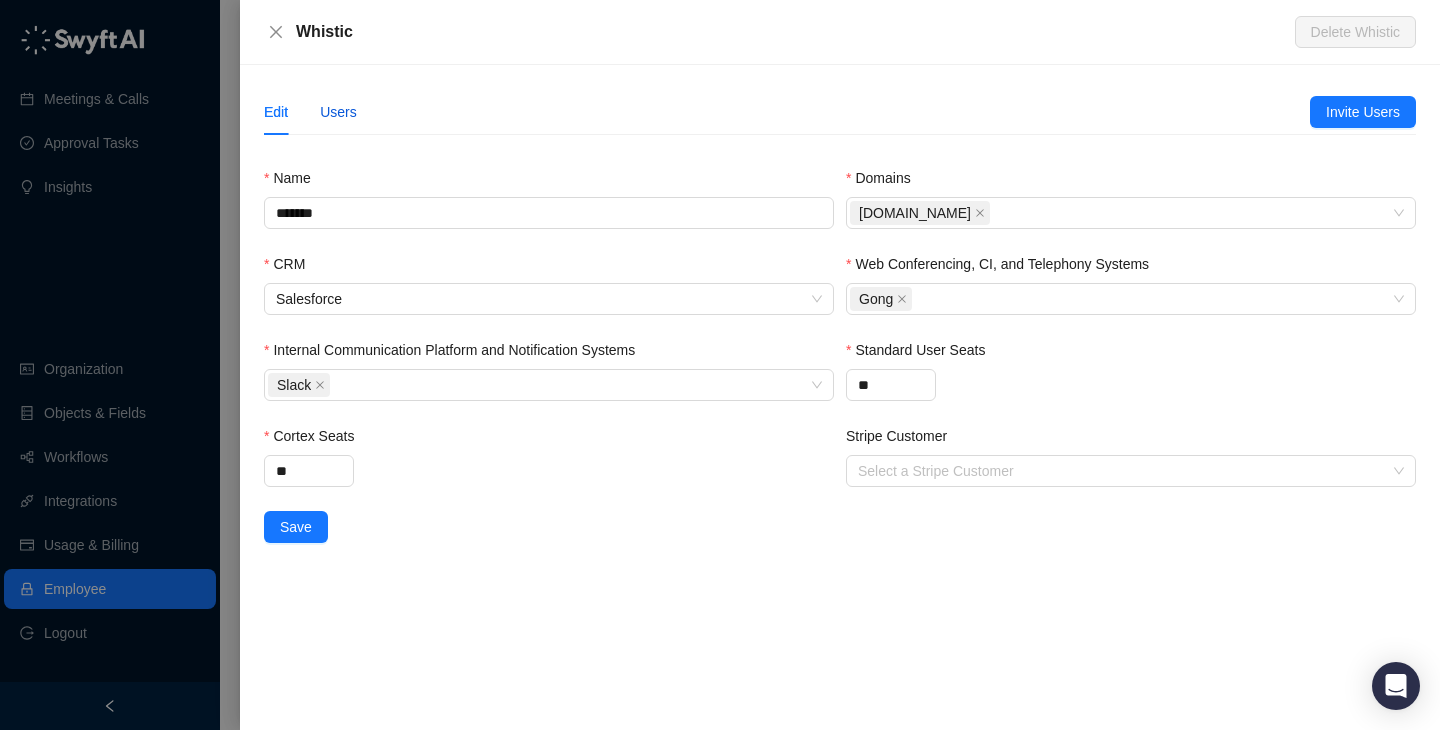 click on "Users" at bounding box center (338, 112) 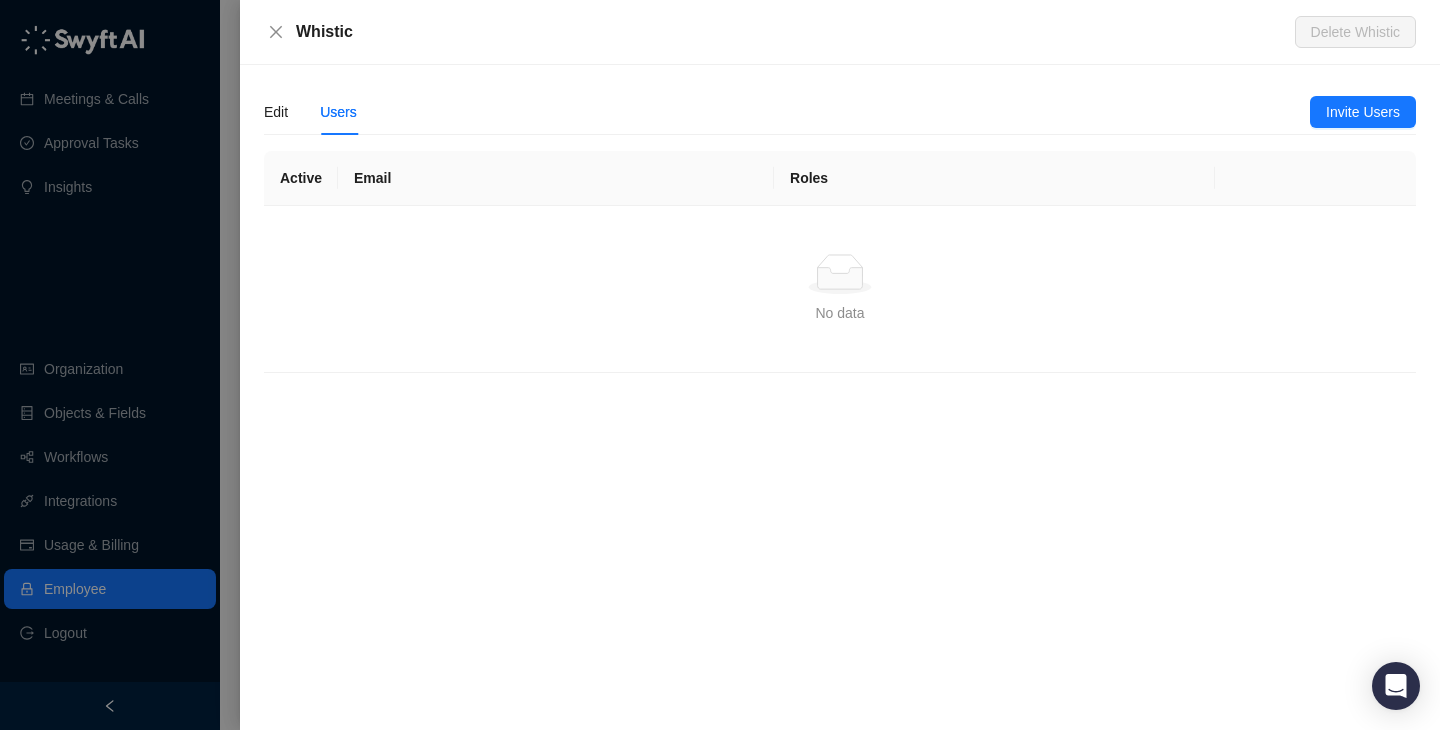 click on "Edit Users Invite Users Name ******* Domains [DOMAIN_NAME]   CRM Salesforce Web Conferencing, CI, and Telephony Systems Gong   Internal Communication Platform and Notification Systems Slack   Standard User Seats ** Cortex Seats ** Stripe Customer Select a Stripe Customer Save Active Email Roles Simple Empty No data" at bounding box center (840, 397) 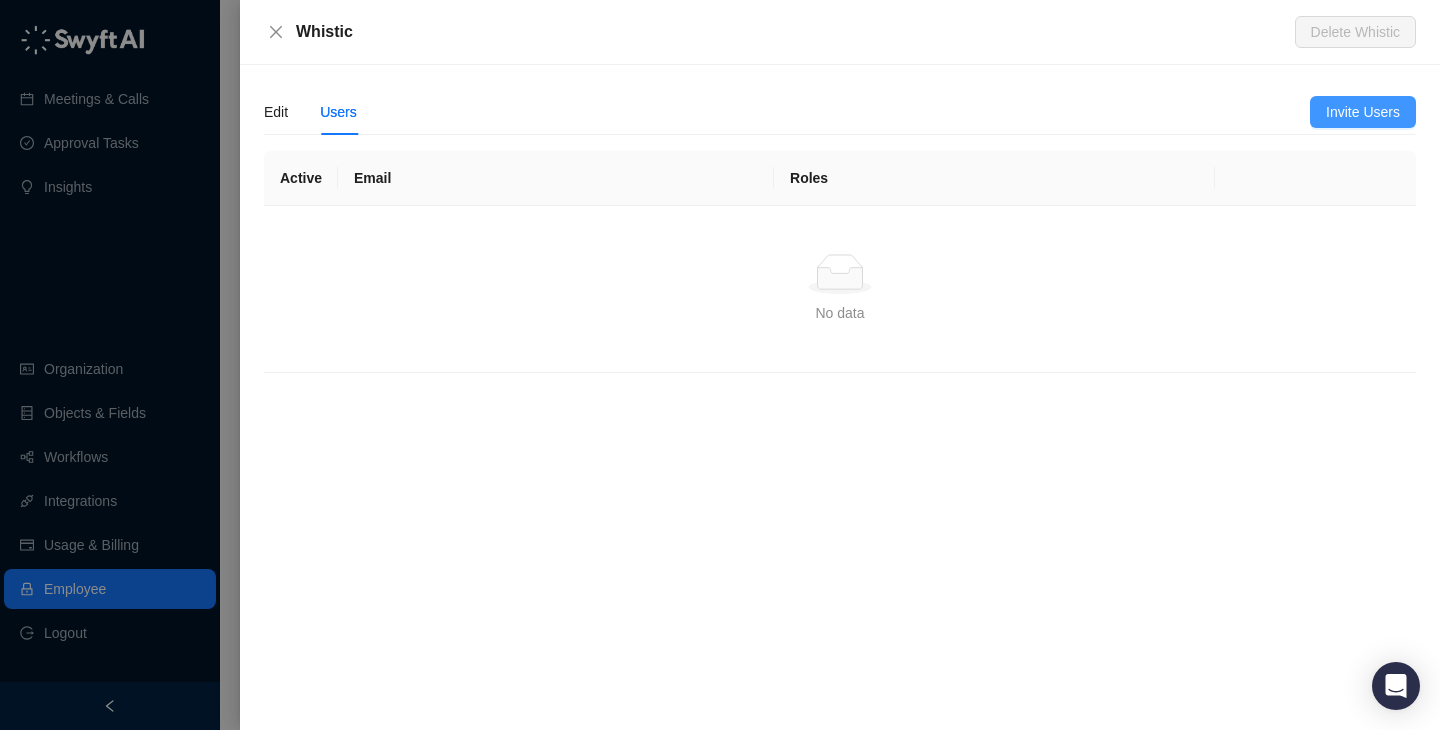 click on "Invite Users" at bounding box center (1363, 112) 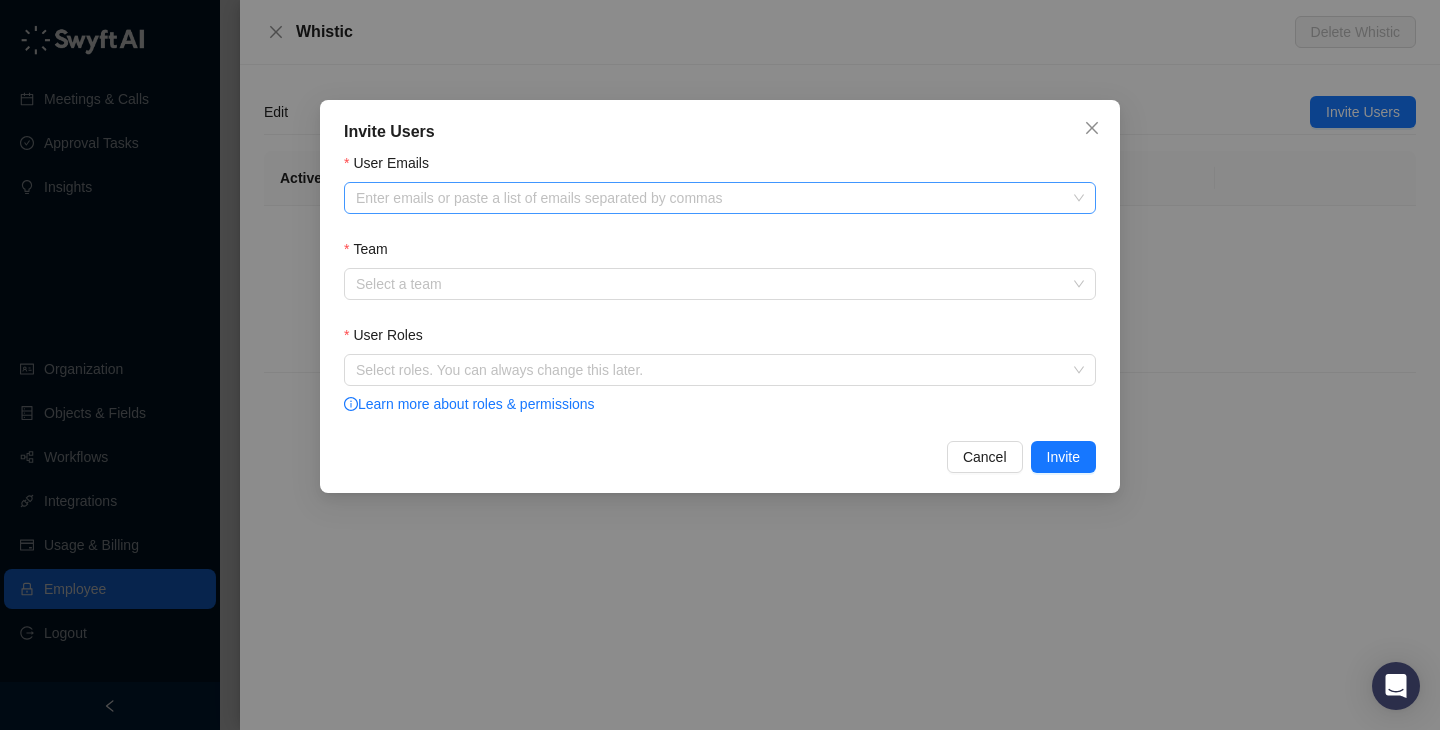 click at bounding box center [709, 198] 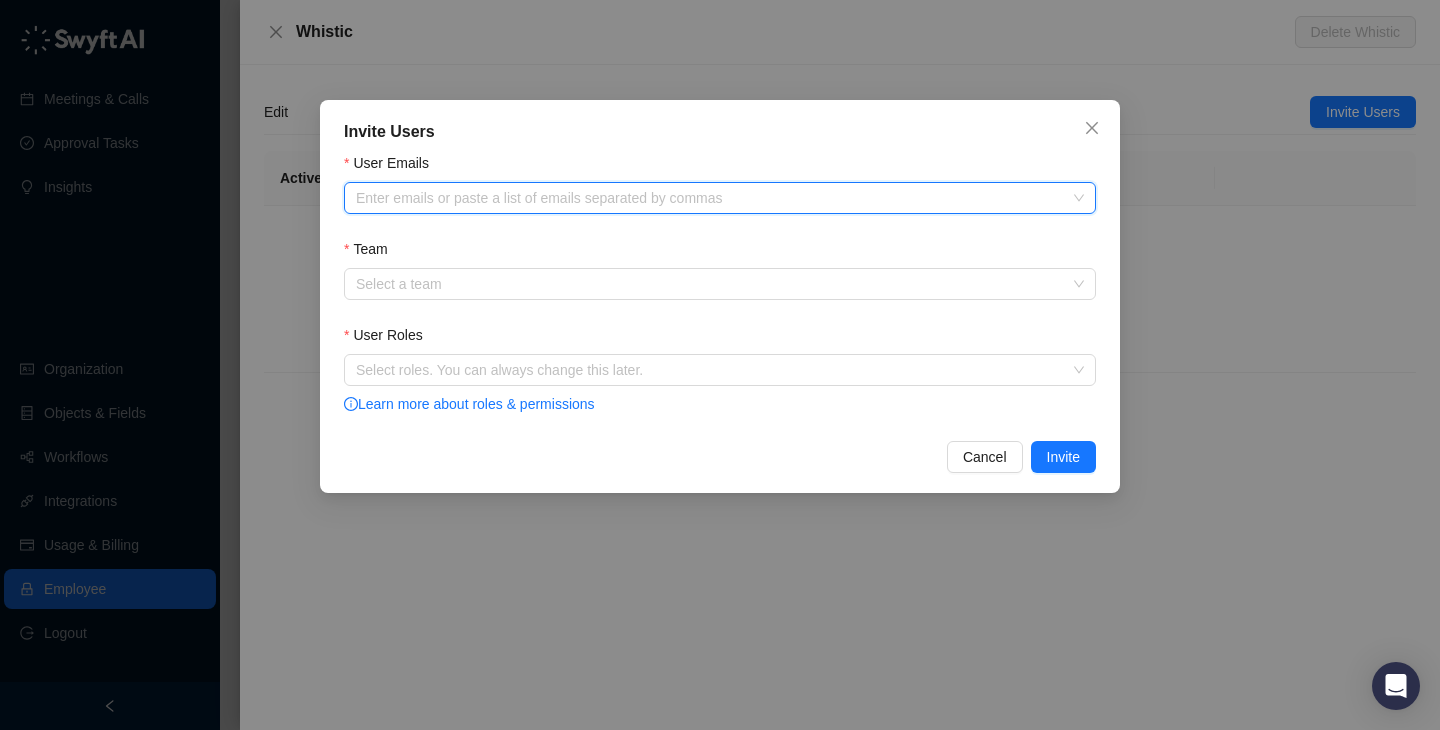 paste on "**********" 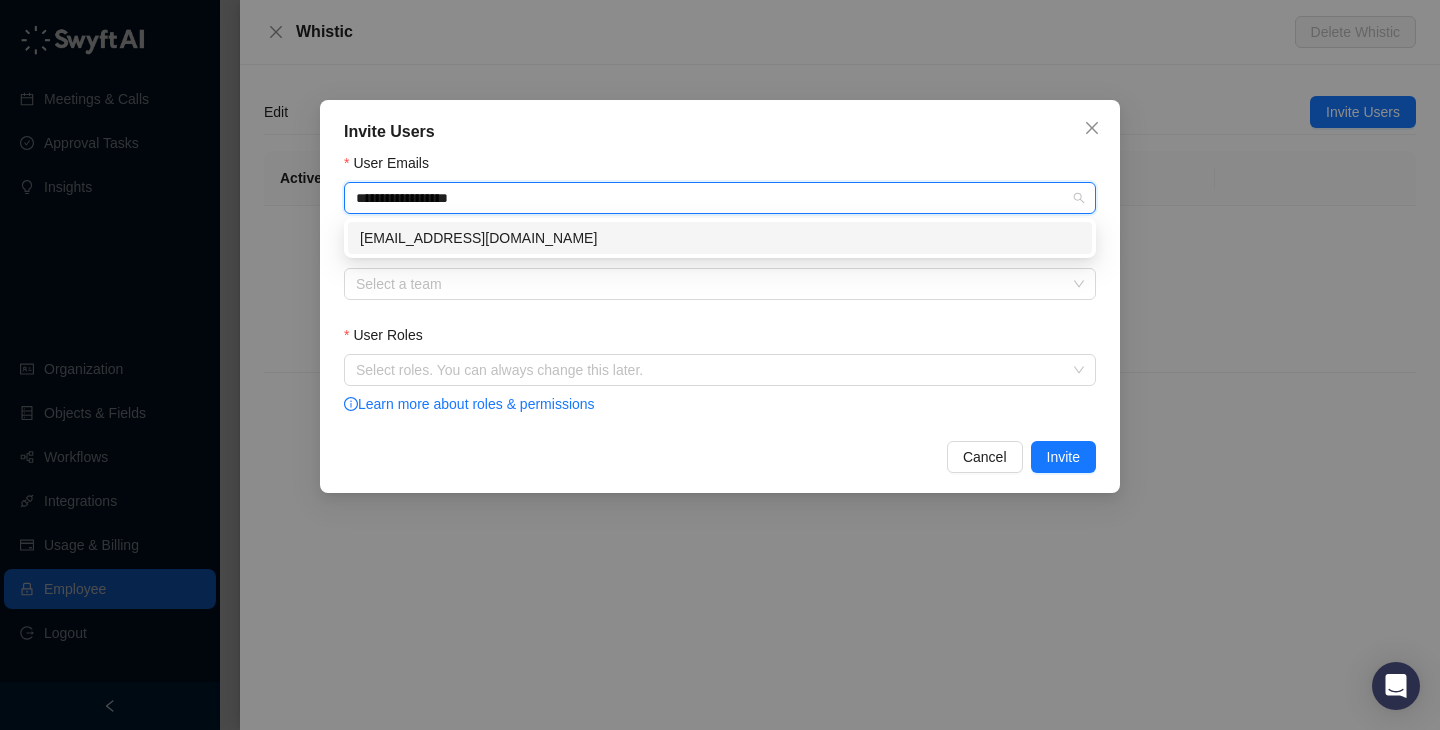 click on "[EMAIL_ADDRESS][DOMAIN_NAME]" at bounding box center (720, 238) 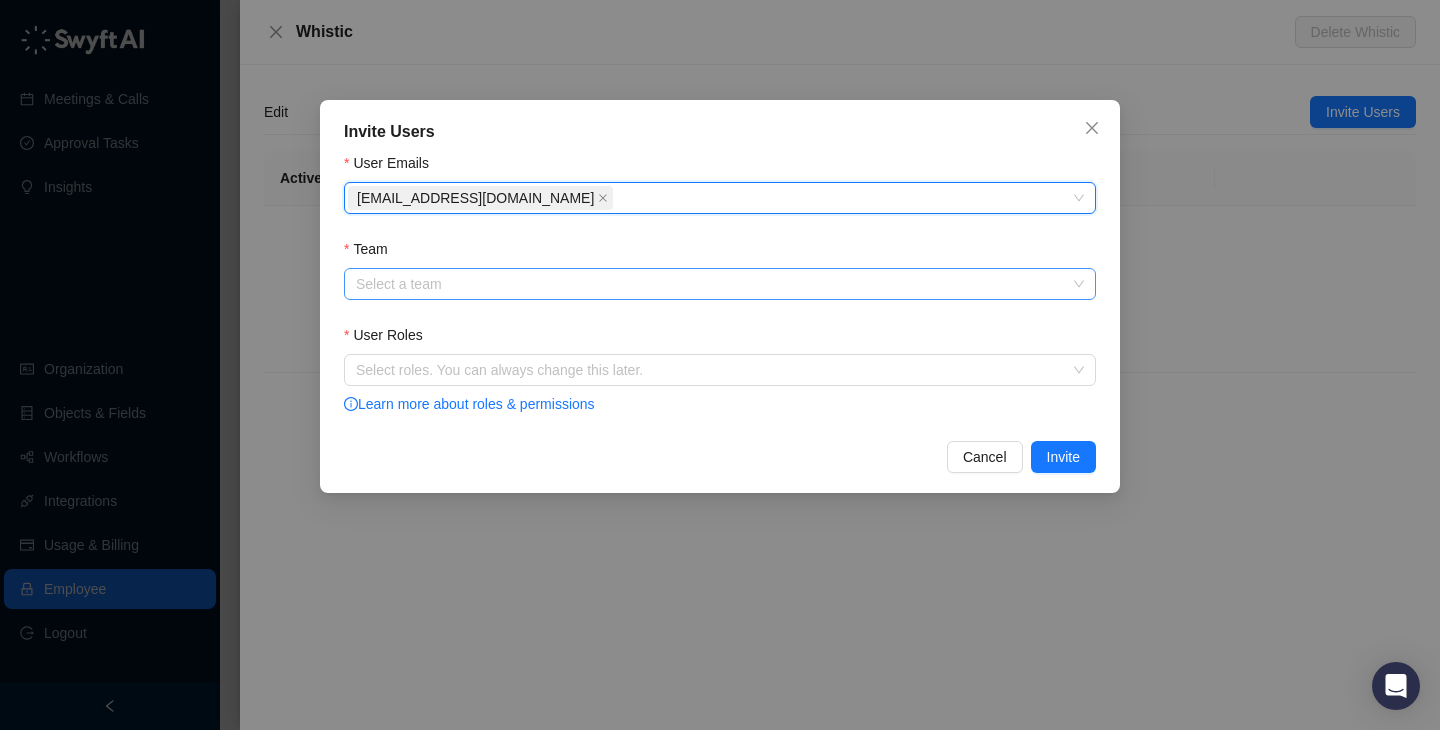 click on "Team" at bounding box center [714, 284] 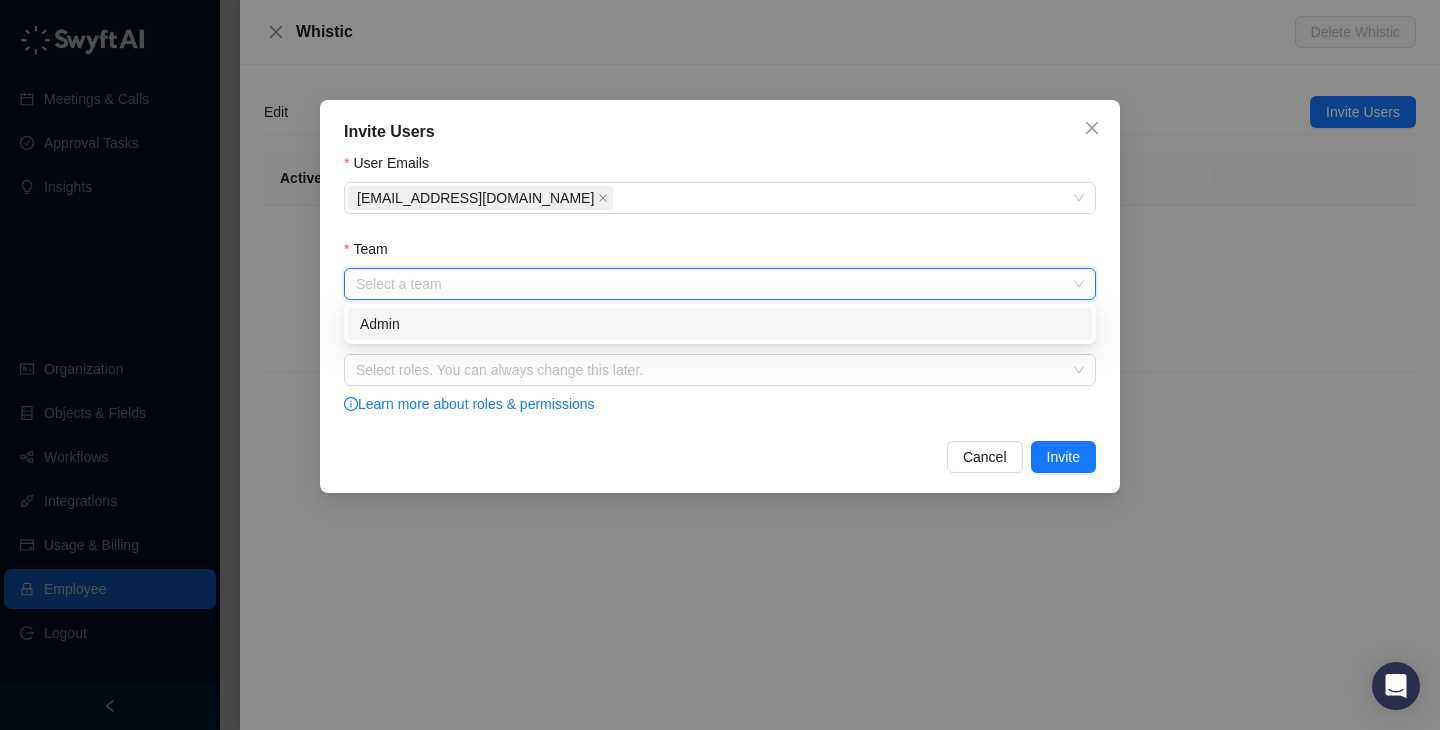 click on "Admin" at bounding box center (720, 324) 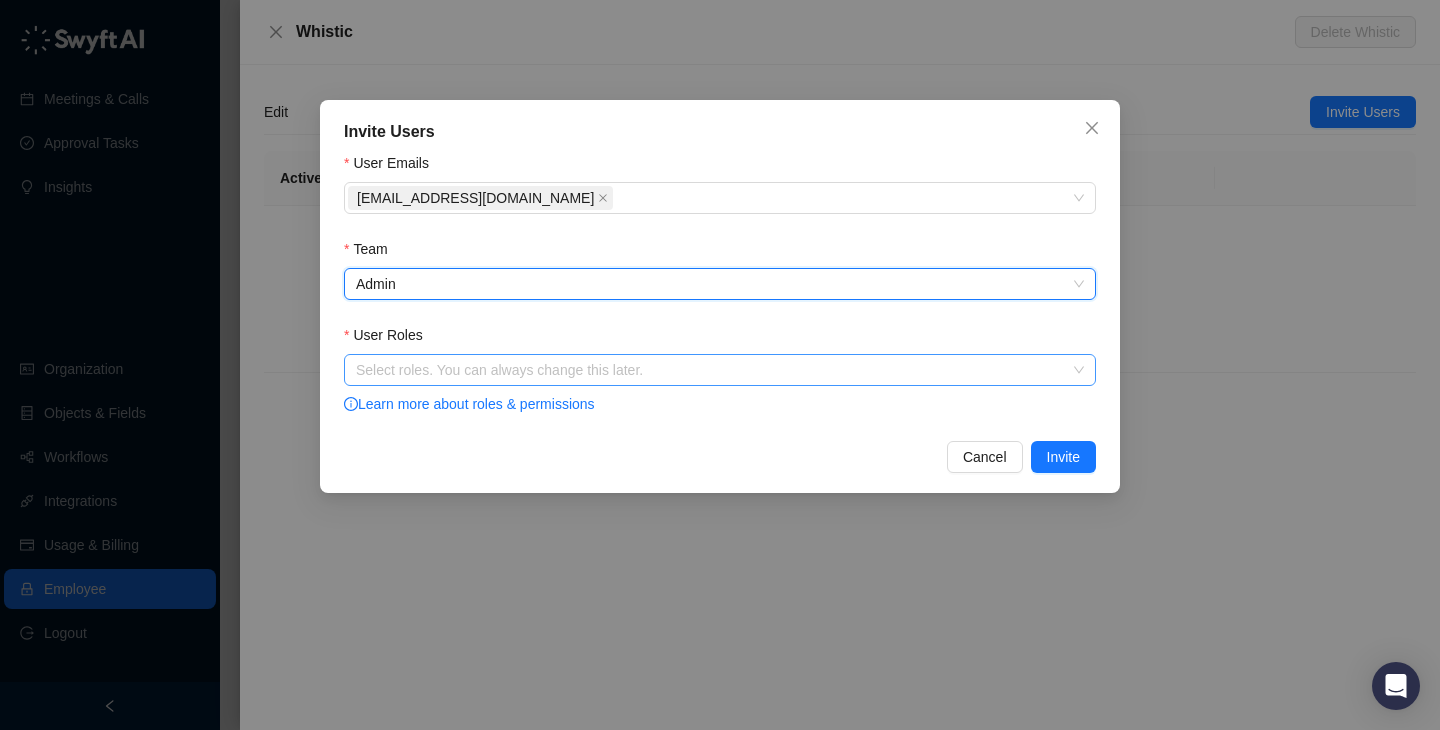 click at bounding box center (709, 370) 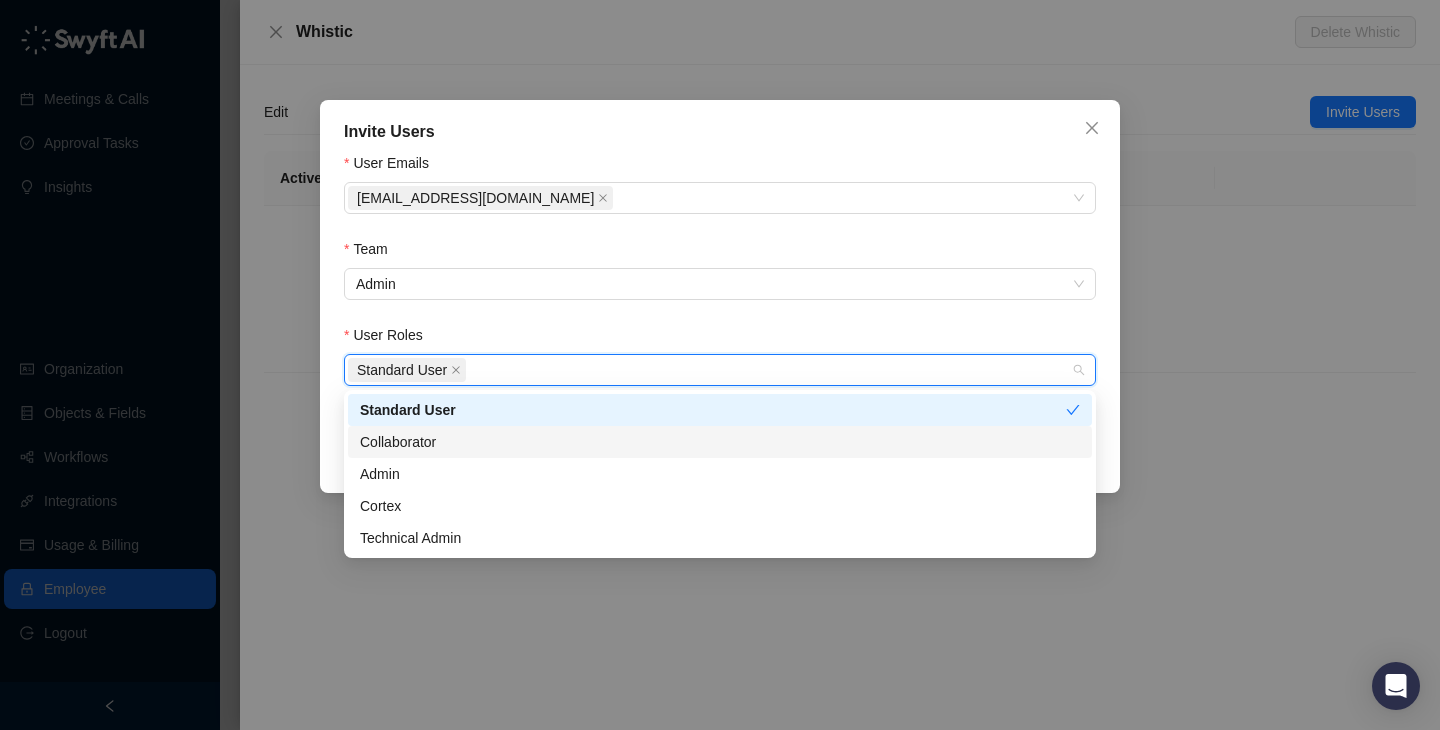 click on "Collaborator" at bounding box center [720, 442] 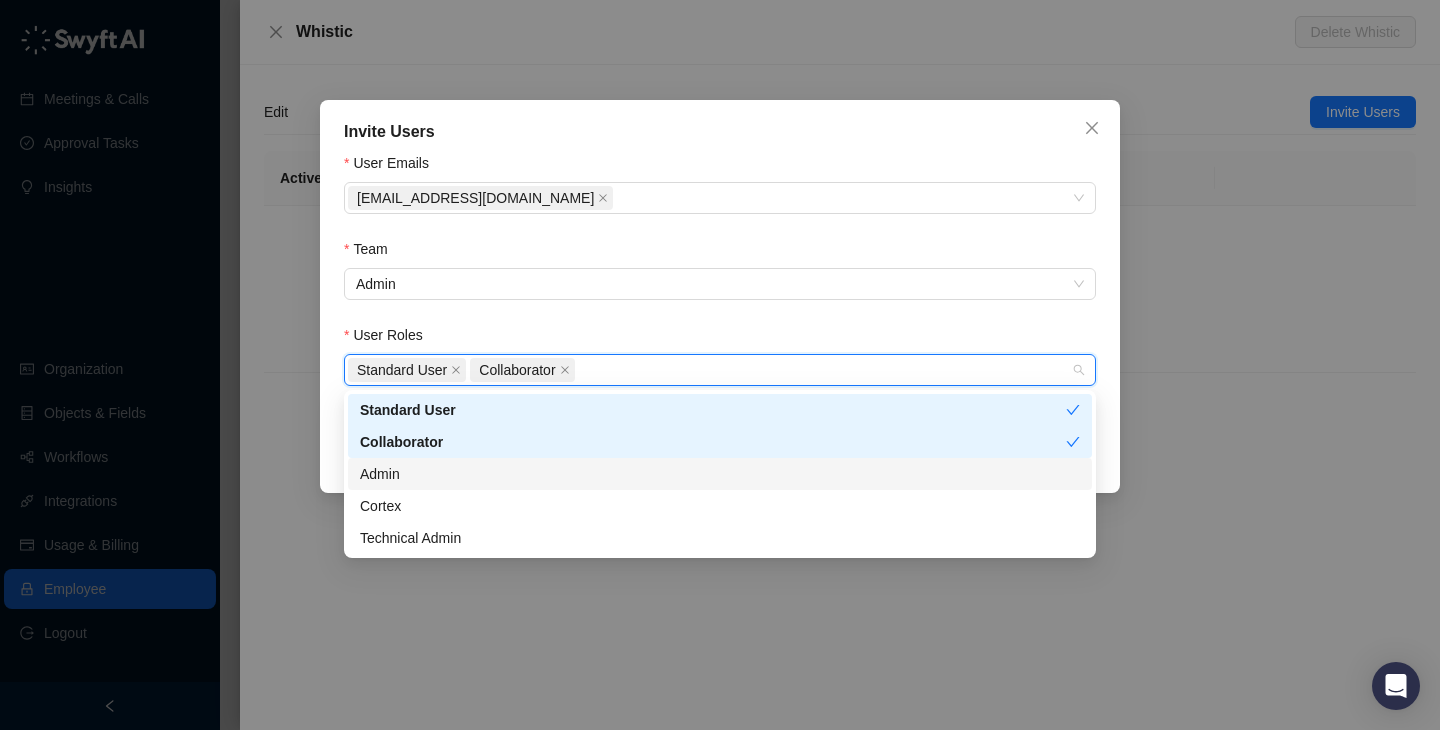click on "Admin" at bounding box center [720, 474] 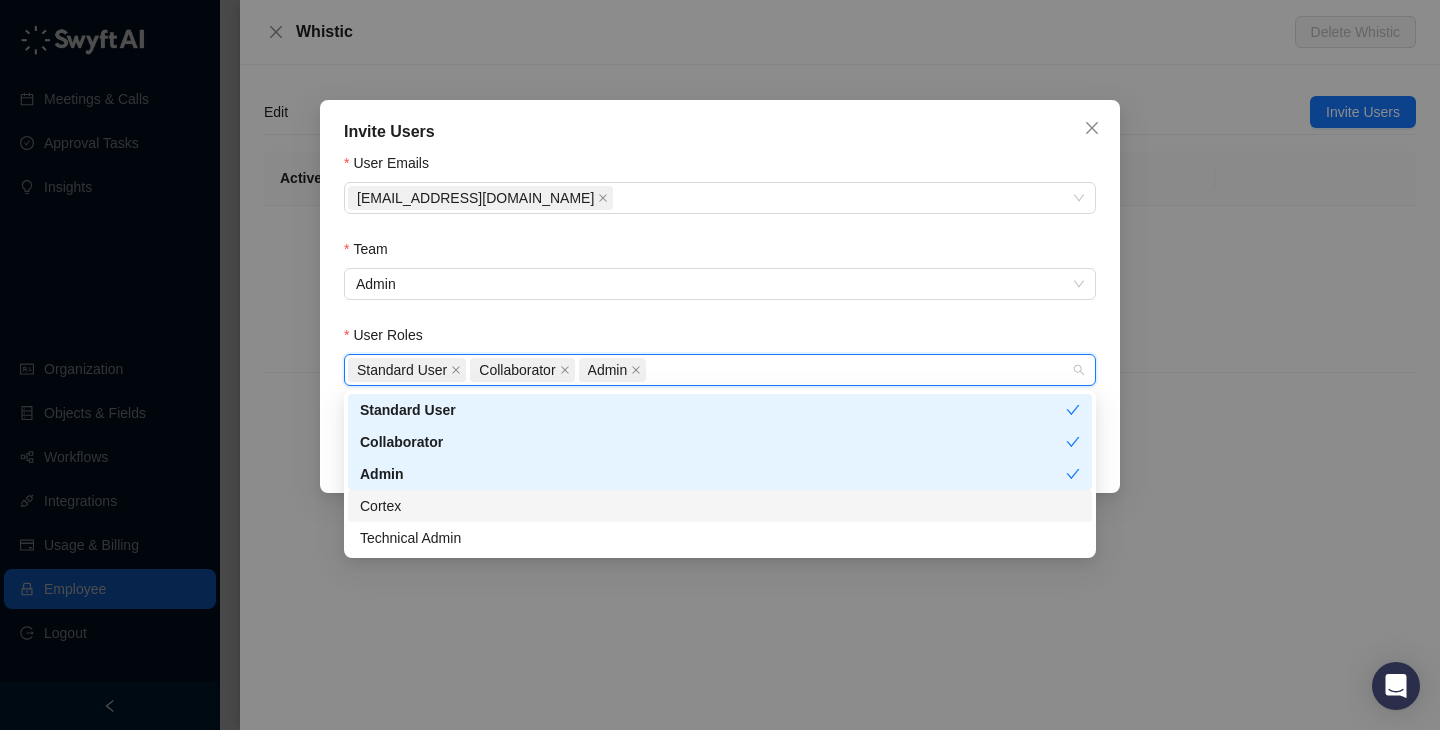 click on "Cortex" at bounding box center (720, 506) 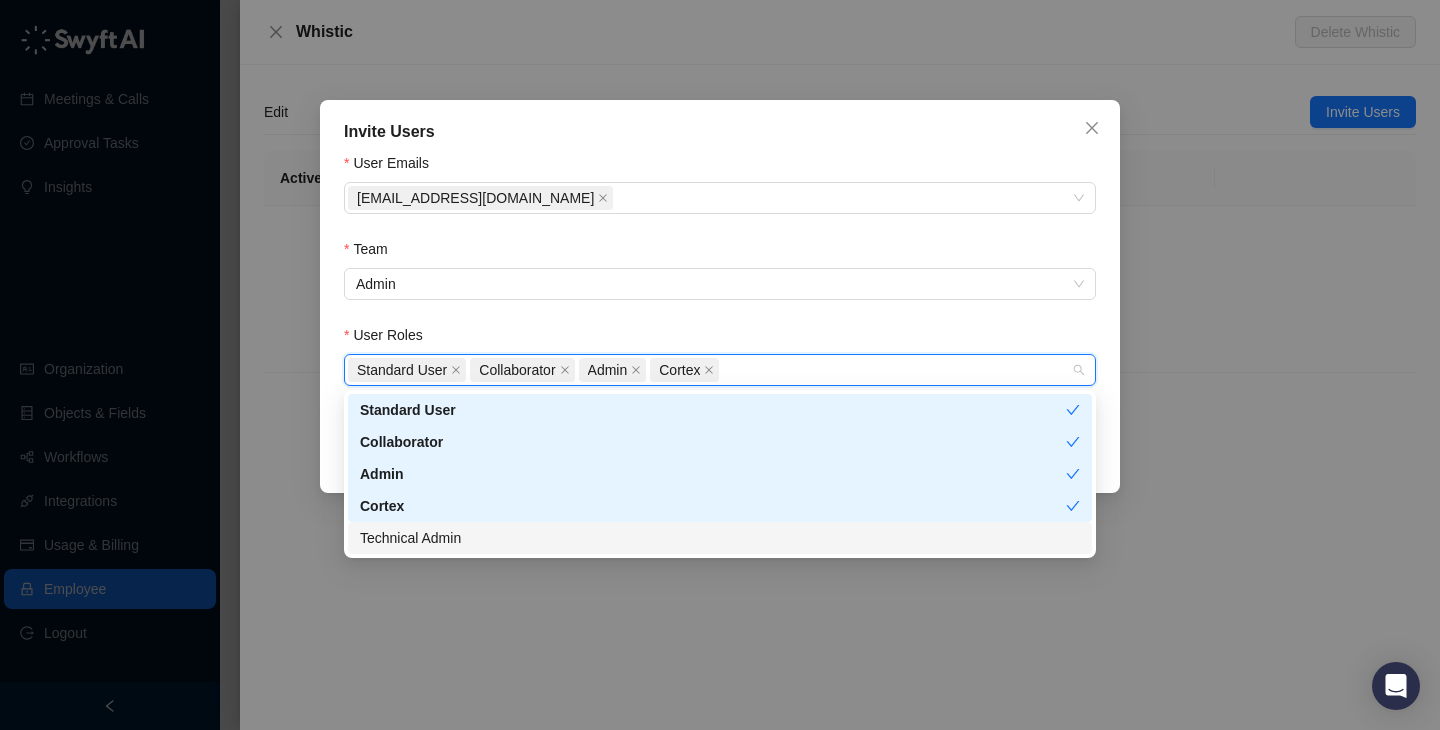 click on "Technical Admin" at bounding box center (720, 538) 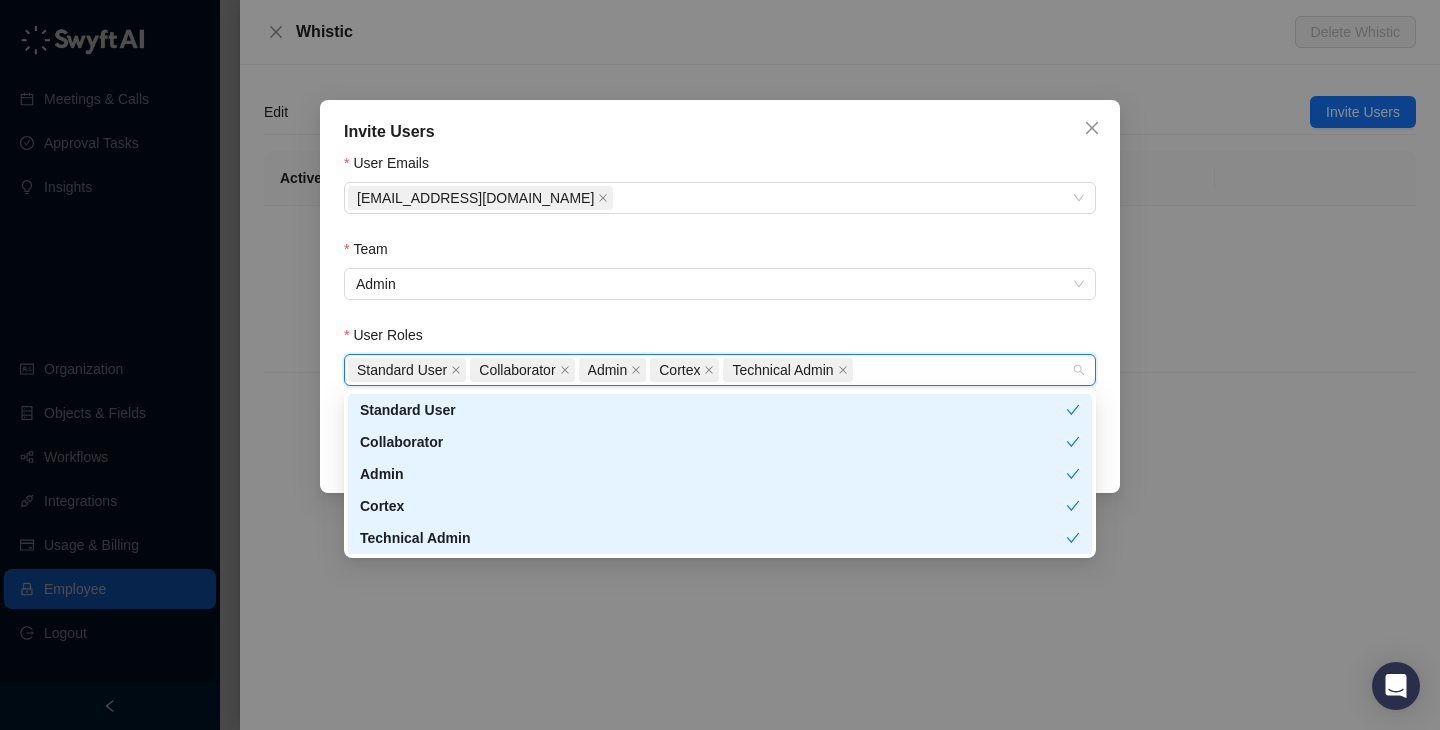 click on "User Roles" at bounding box center (720, 339) 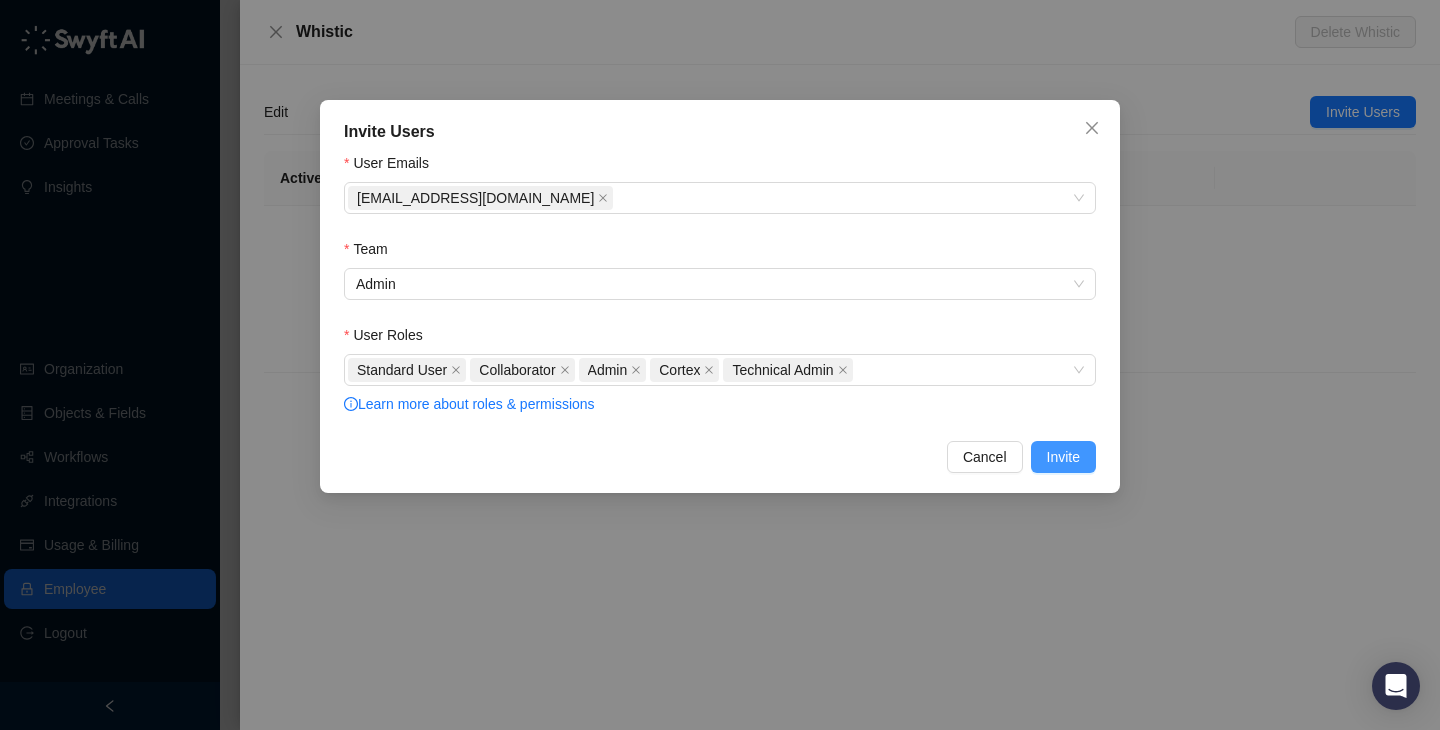 click on "Invite" at bounding box center (1063, 457) 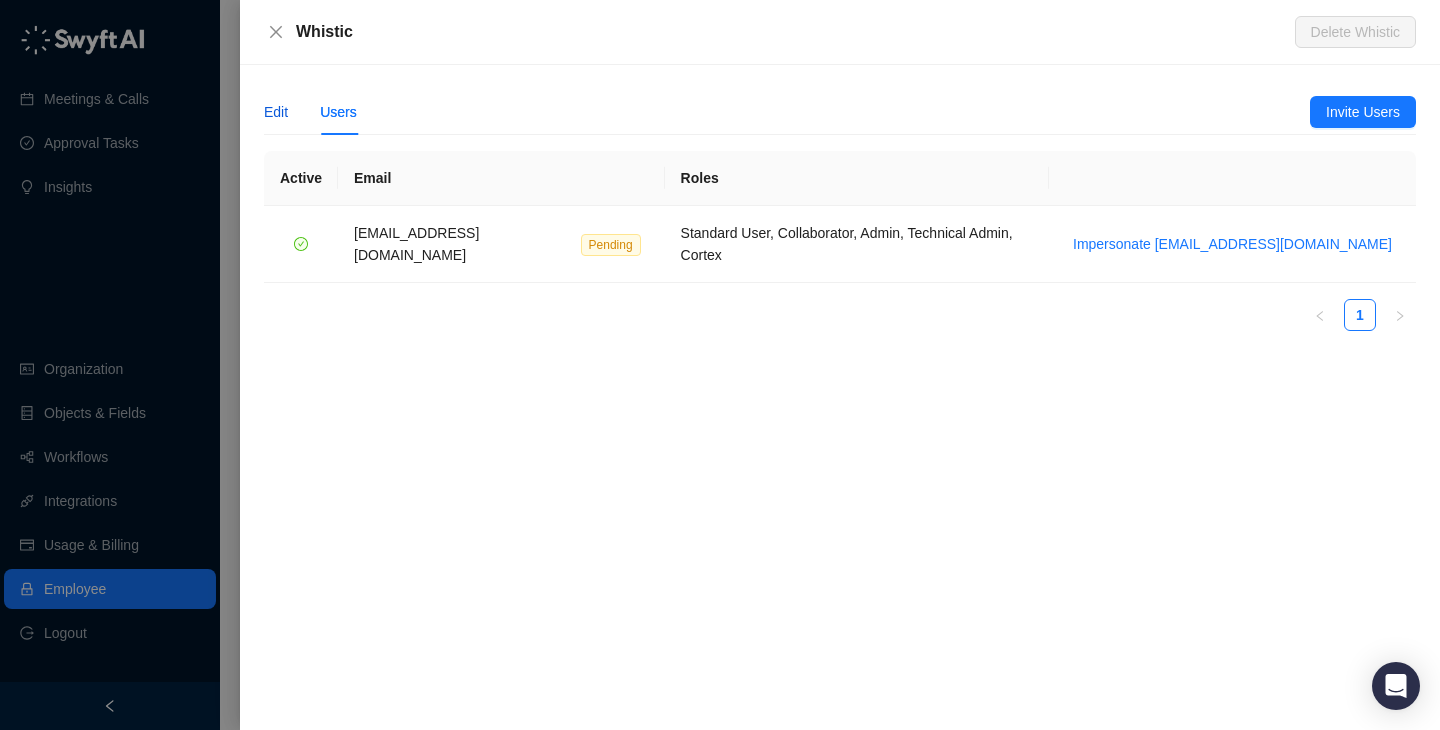 click on "Edit" at bounding box center [276, 112] 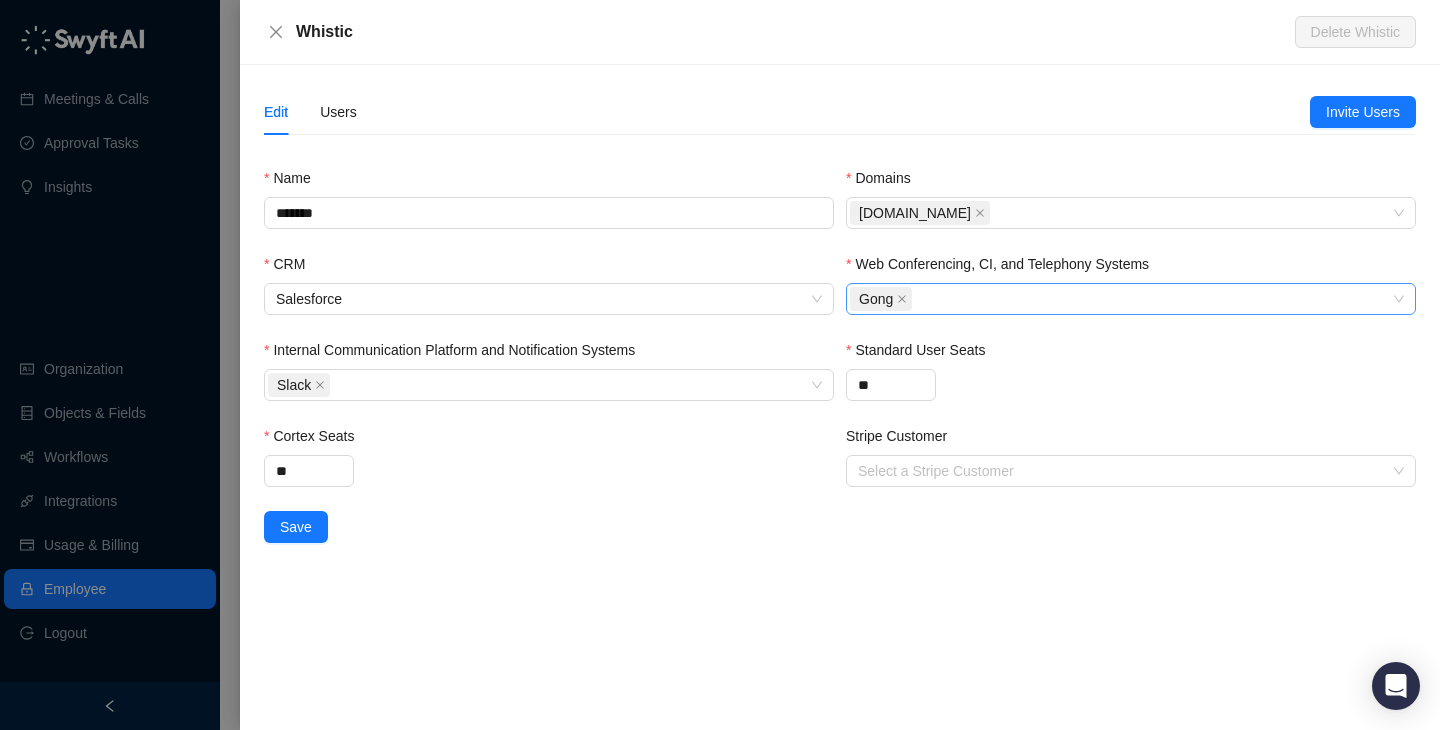 click on "Gong" at bounding box center (1120, 299) 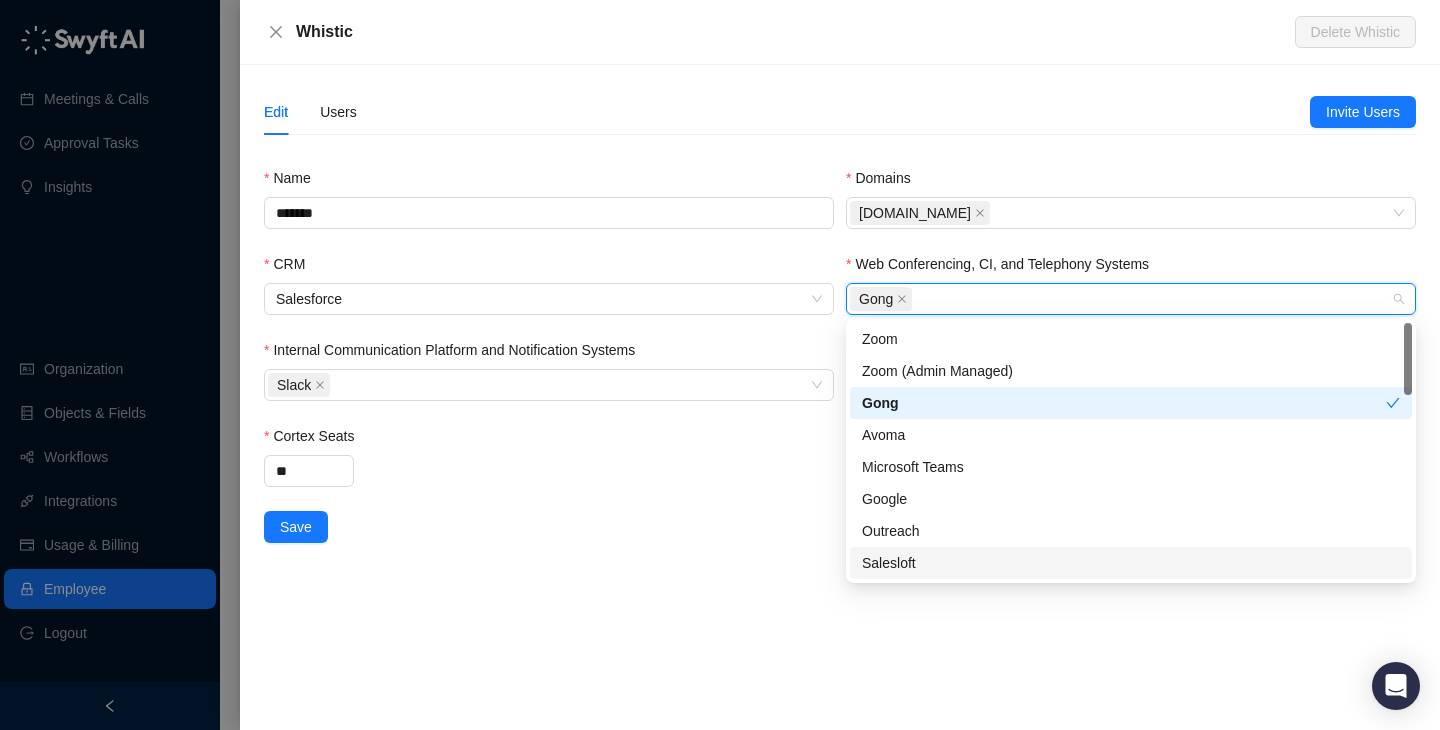 click on "Salesloft" at bounding box center [1131, 563] 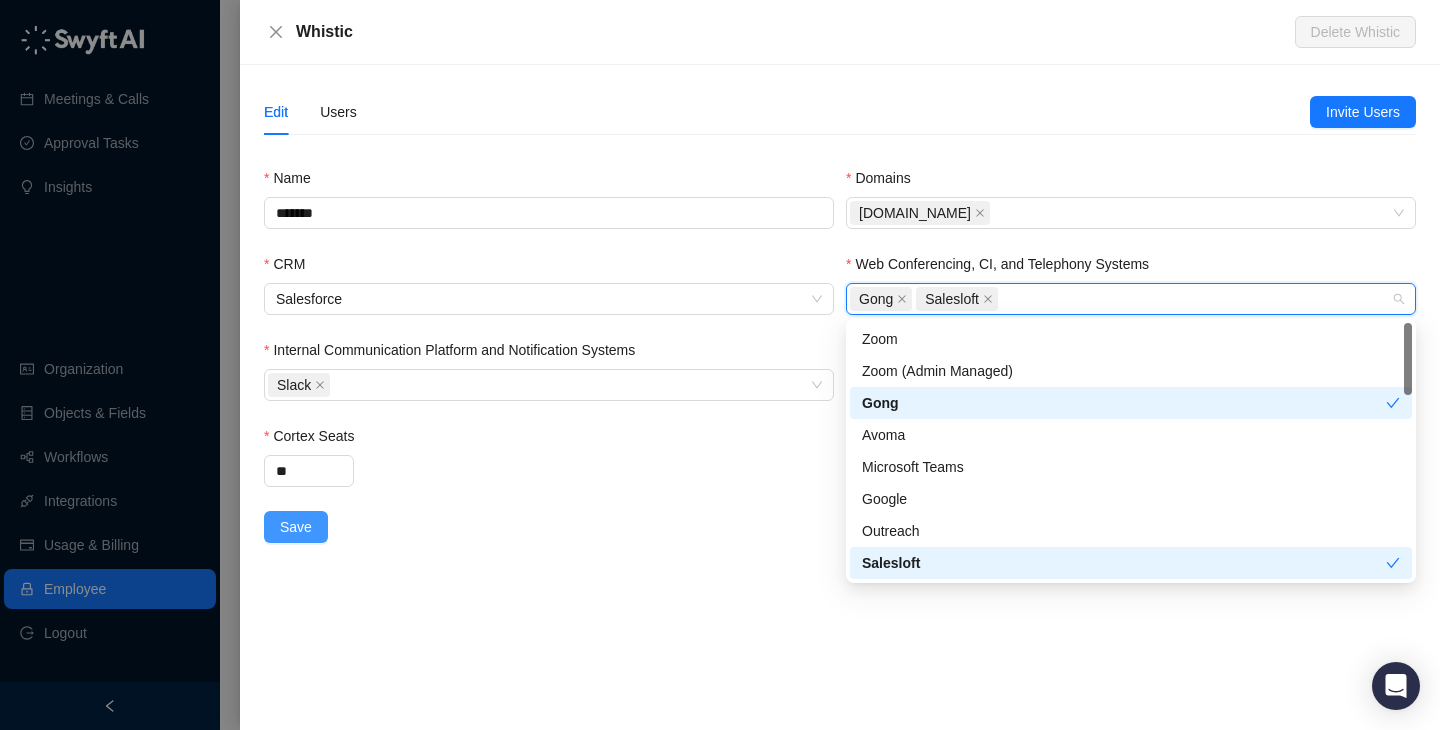 click on "Save" at bounding box center [296, 527] 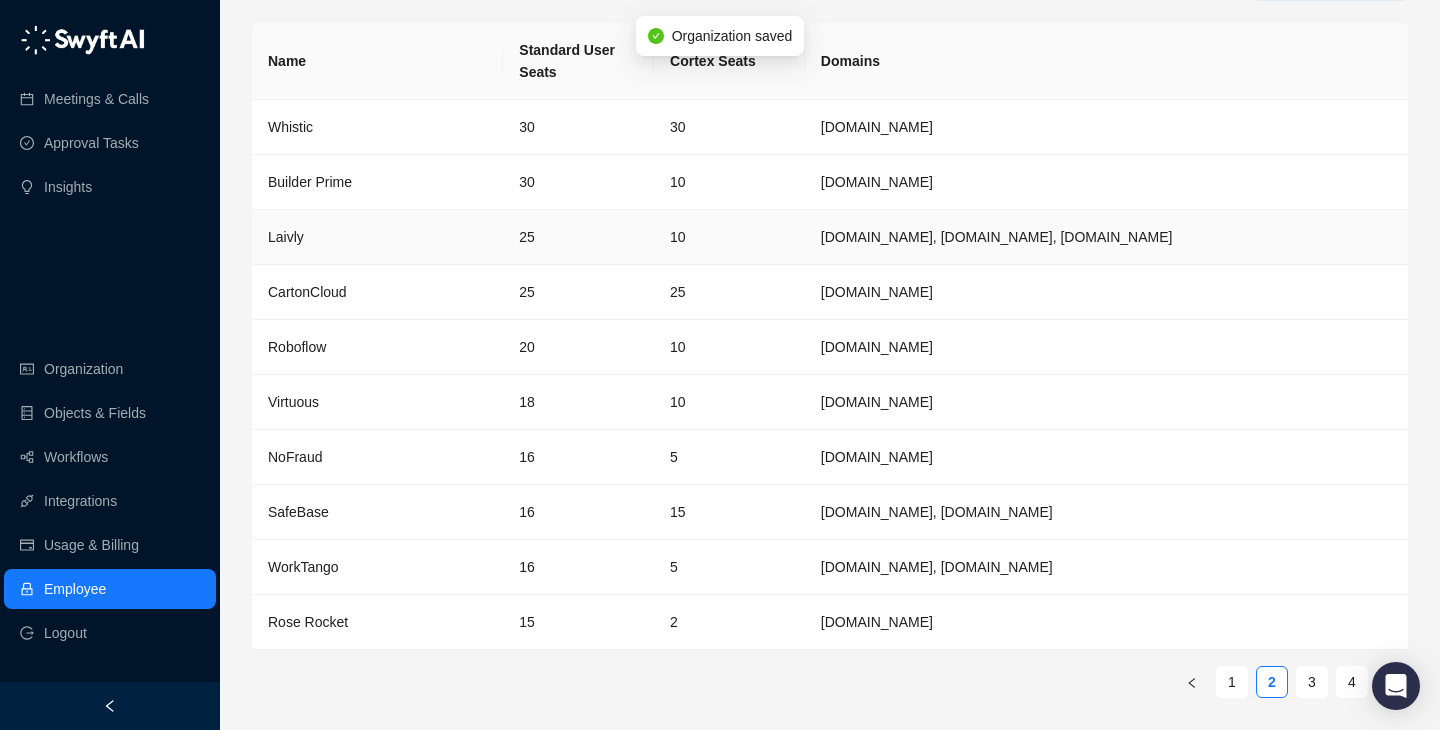 scroll, scrollTop: 0, scrollLeft: 0, axis: both 